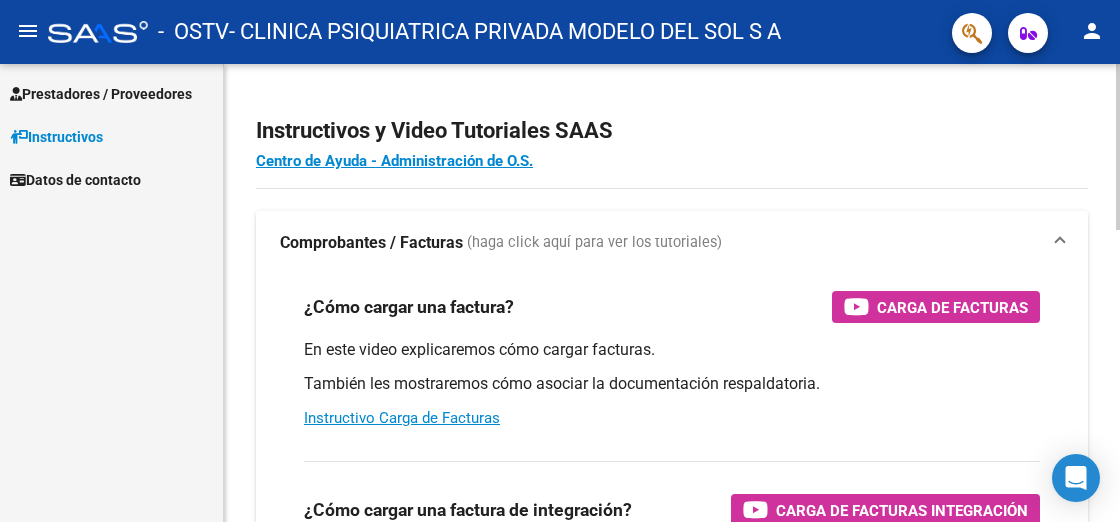 scroll, scrollTop: 0, scrollLeft: 0, axis: both 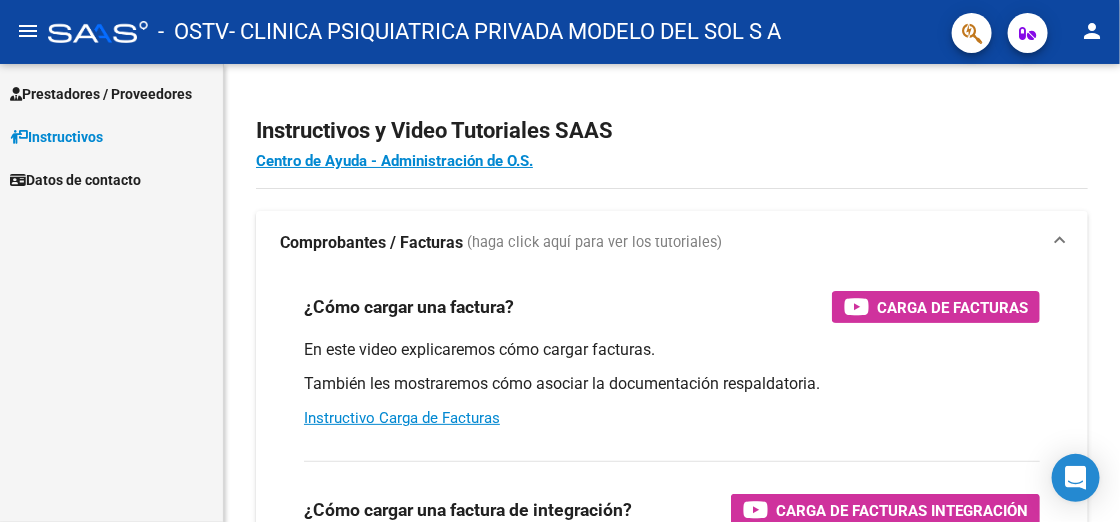 click on "Datos de contacto" at bounding box center (75, 180) 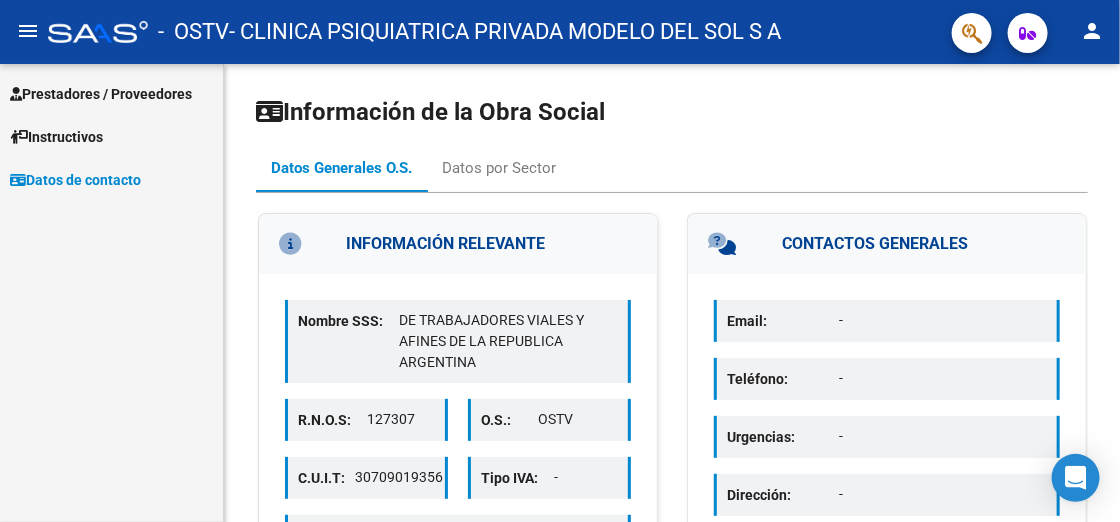 click on "Instructivos" at bounding box center (111, 136) 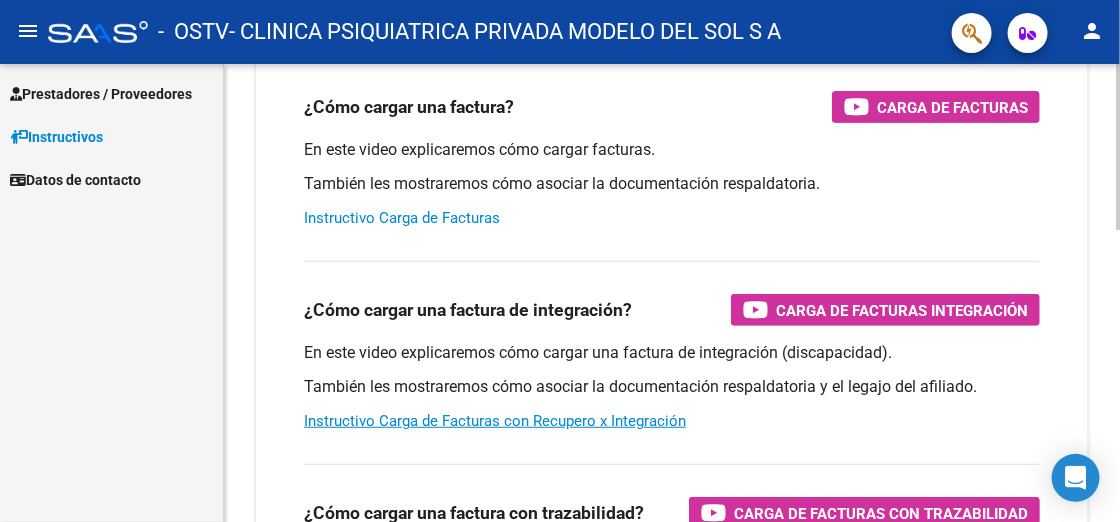 scroll, scrollTop: 0, scrollLeft: 0, axis: both 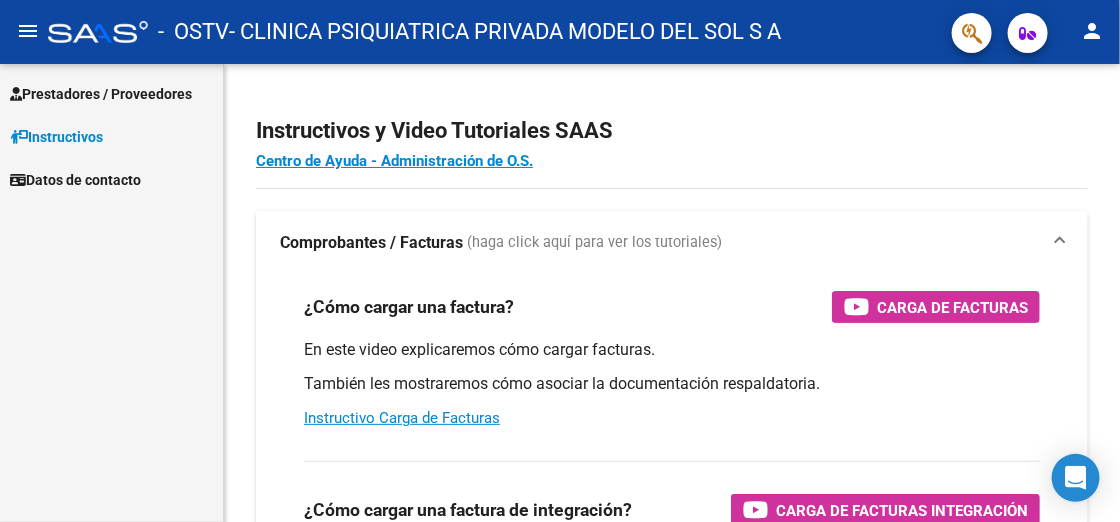 click on "Prestadores / Proveedores" at bounding box center [101, 94] 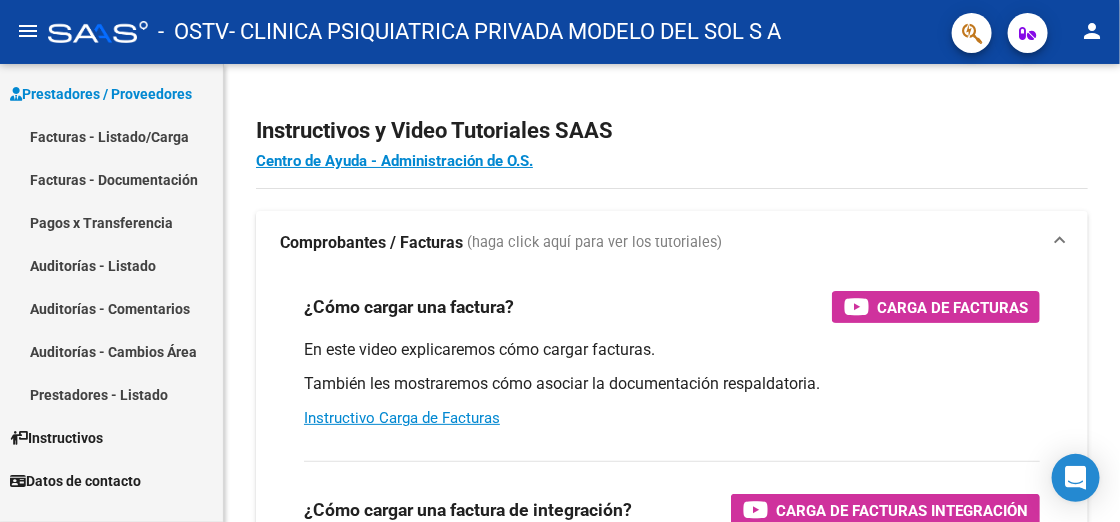 click on "Facturas - Documentación" at bounding box center (111, 179) 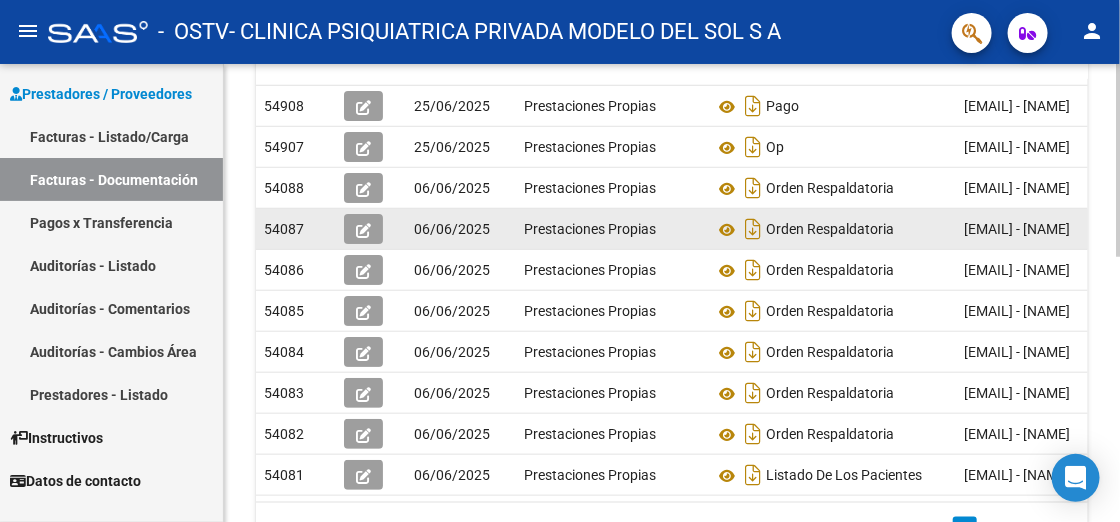 scroll, scrollTop: 0, scrollLeft: 0, axis: both 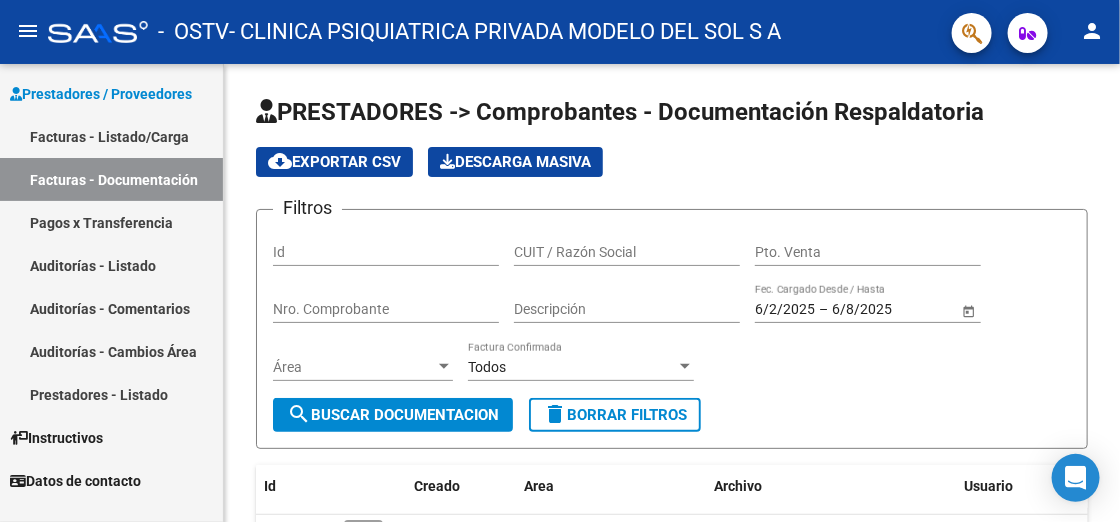 click on "Facturas - Listado/Carga" at bounding box center [111, 136] 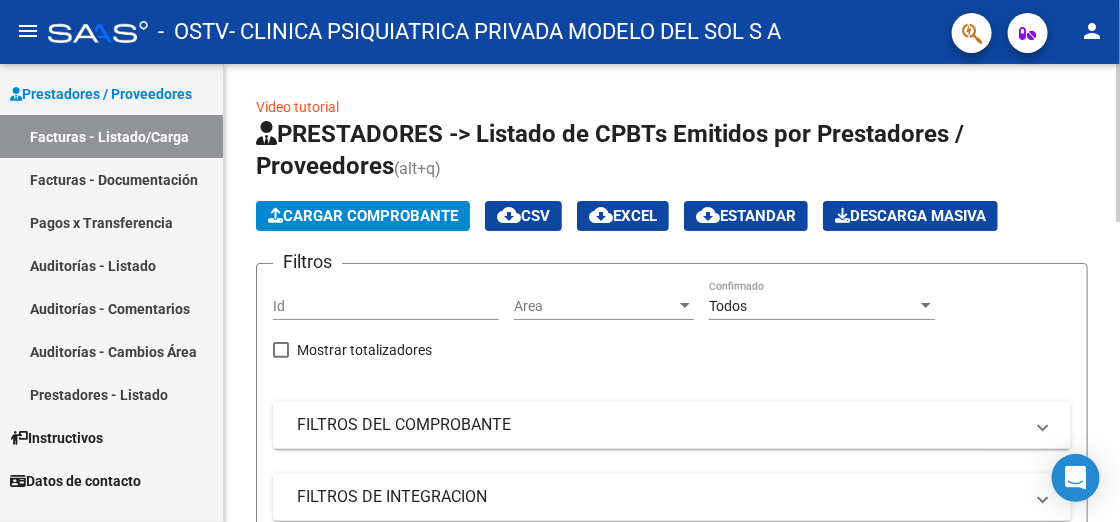 click on "Cargar Comprobante" 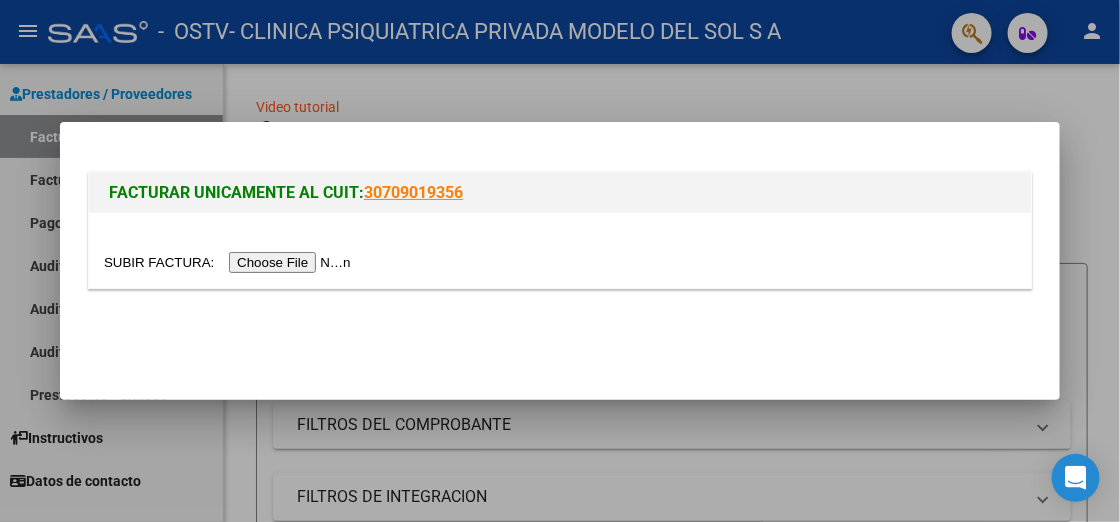 click at bounding box center (230, 262) 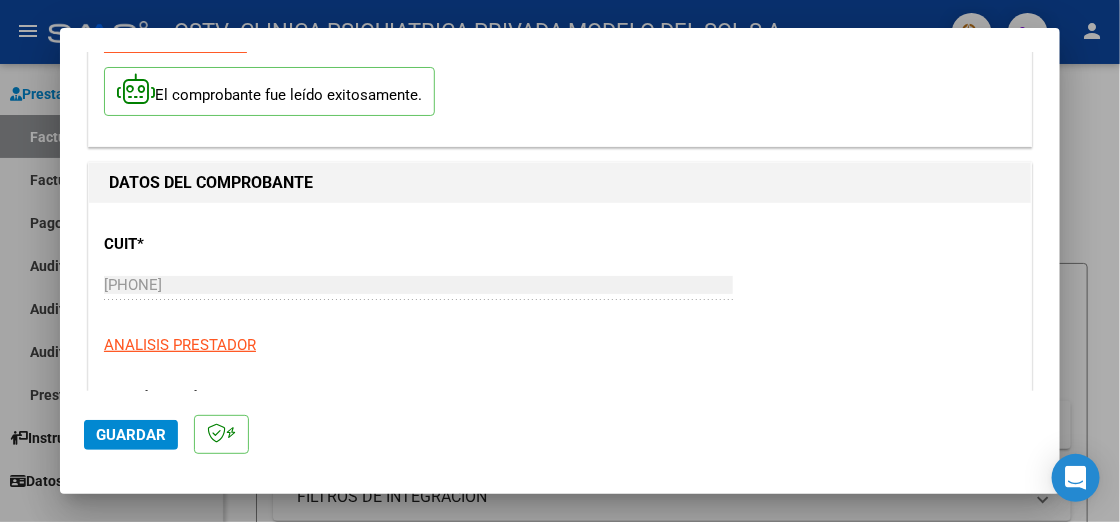 scroll, scrollTop: 200, scrollLeft: 0, axis: vertical 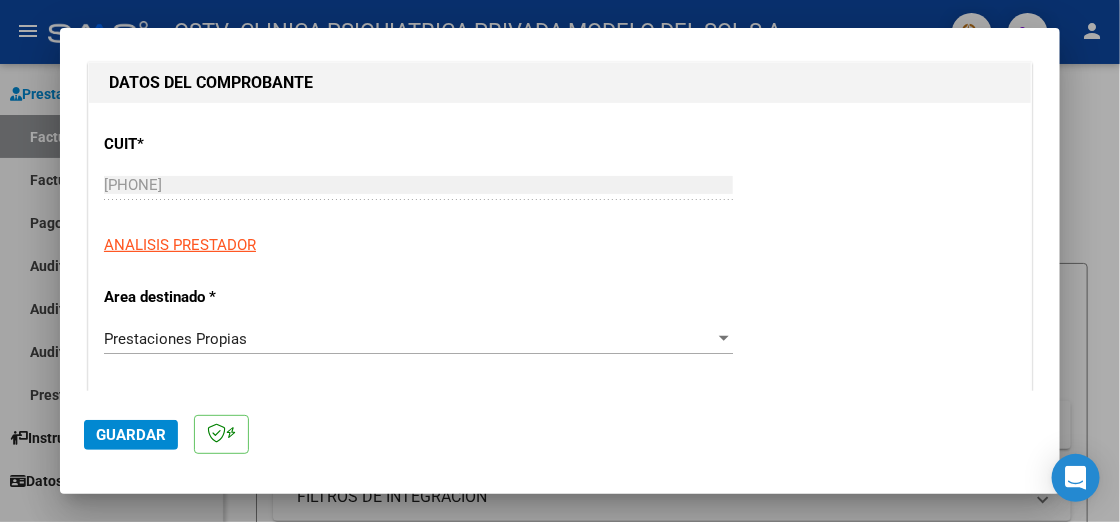 click on "Prestaciones Propias" at bounding box center [175, 339] 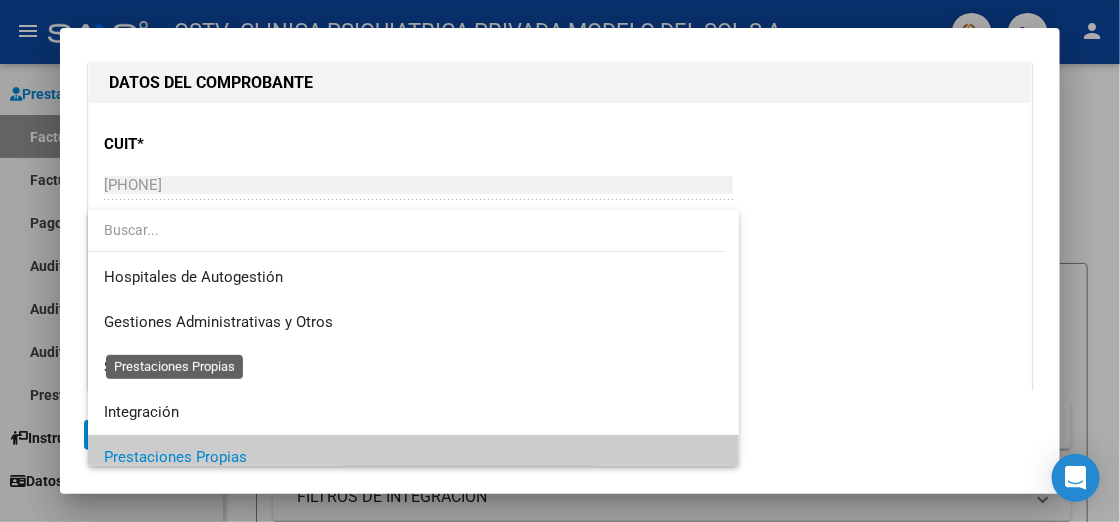 scroll, scrollTop: 119, scrollLeft: 0, axis: vertical 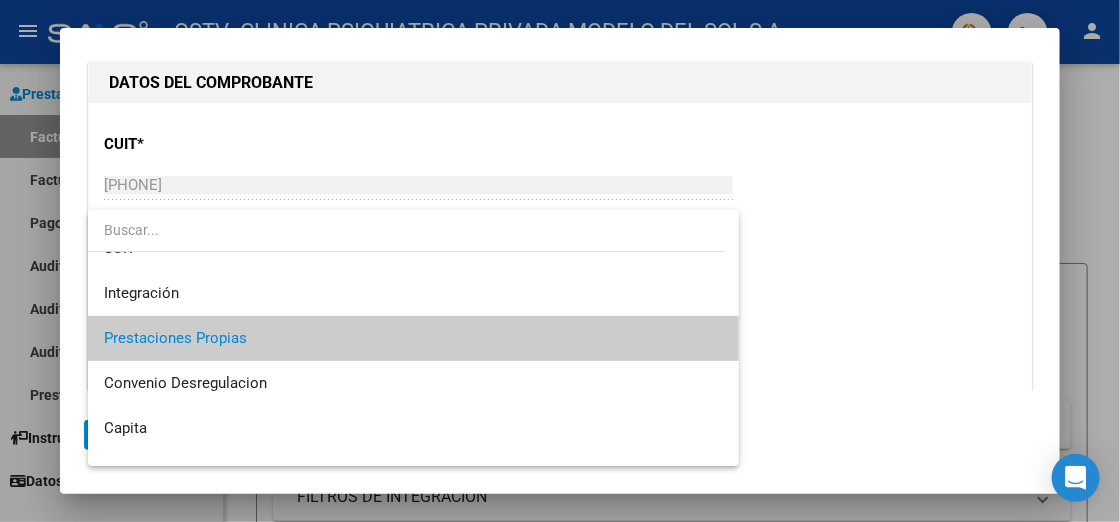 click on "Prestaciones Propias" at bounding box center [413, 338] 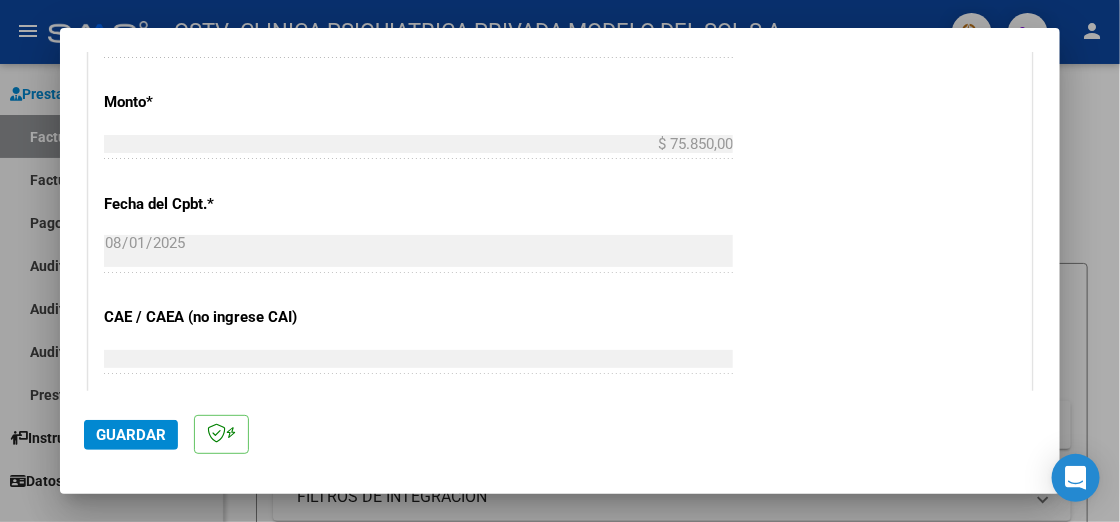 scroll, scrollTop: 1000, scrollLeft: 0, axis: vertical 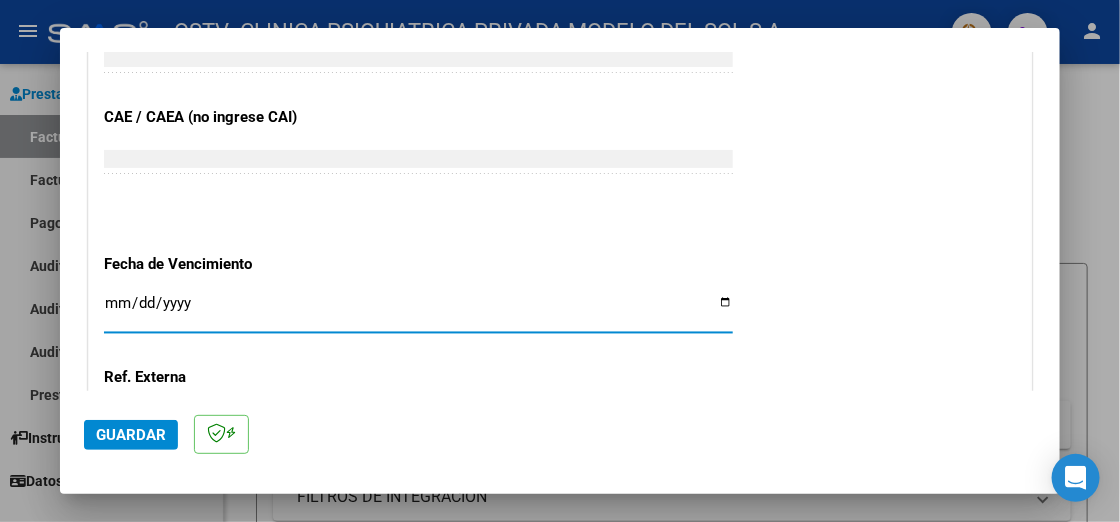 click on "Ingresar la fecha" at bounding box center [418, 311] 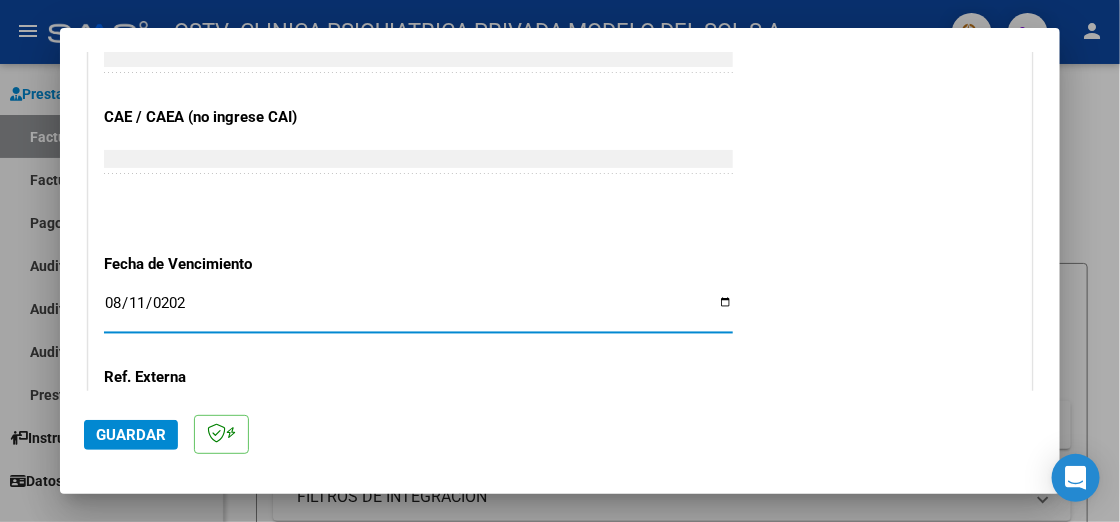 type on "2025-08-11" 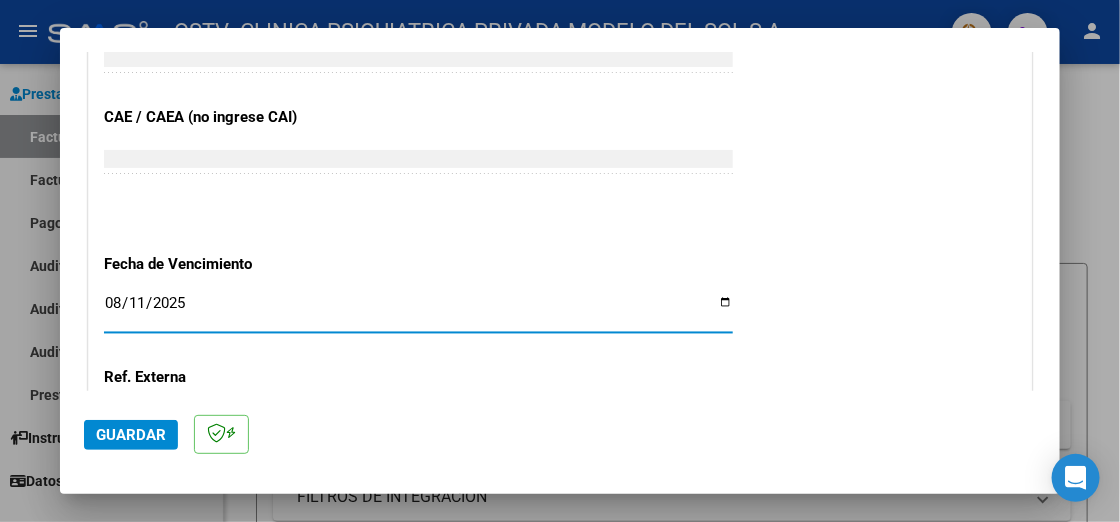scroll, scrollTop: 1100, scrollLeft: 0, axis: vertical 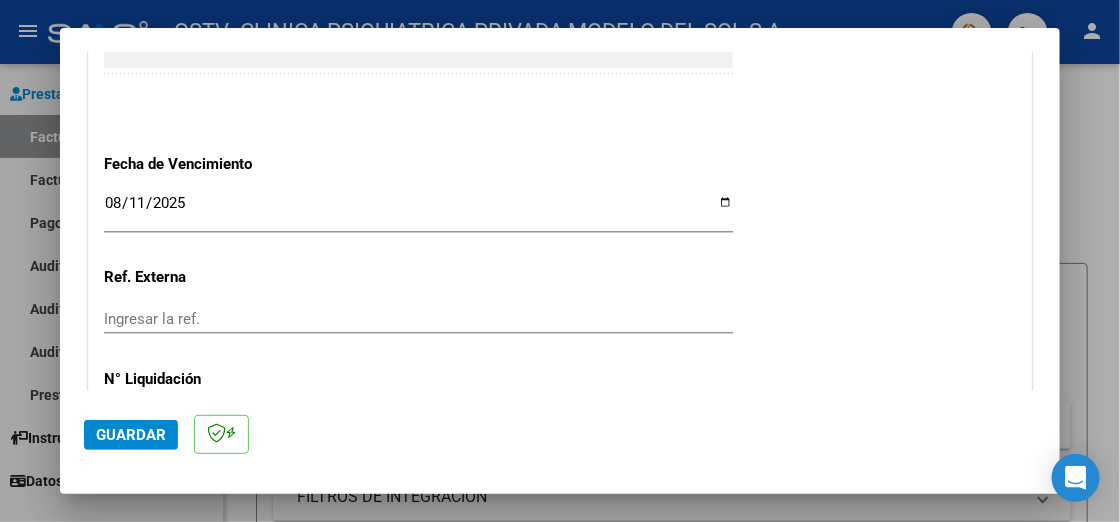 click on "Ingresar la ref." at bounding box center (418, 319) 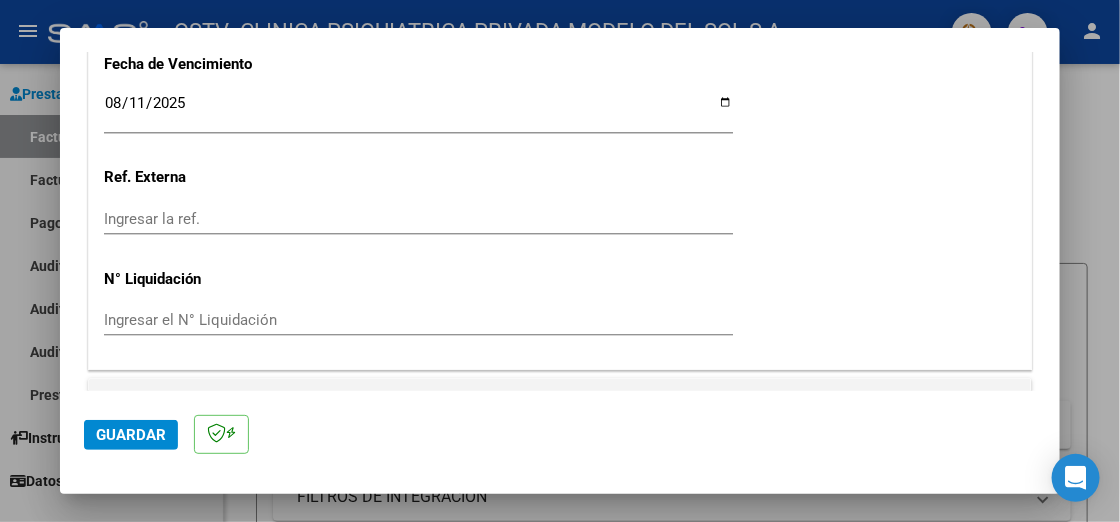 click on "Ingresar el N° Liquidación" at bounding box center (418, 320) 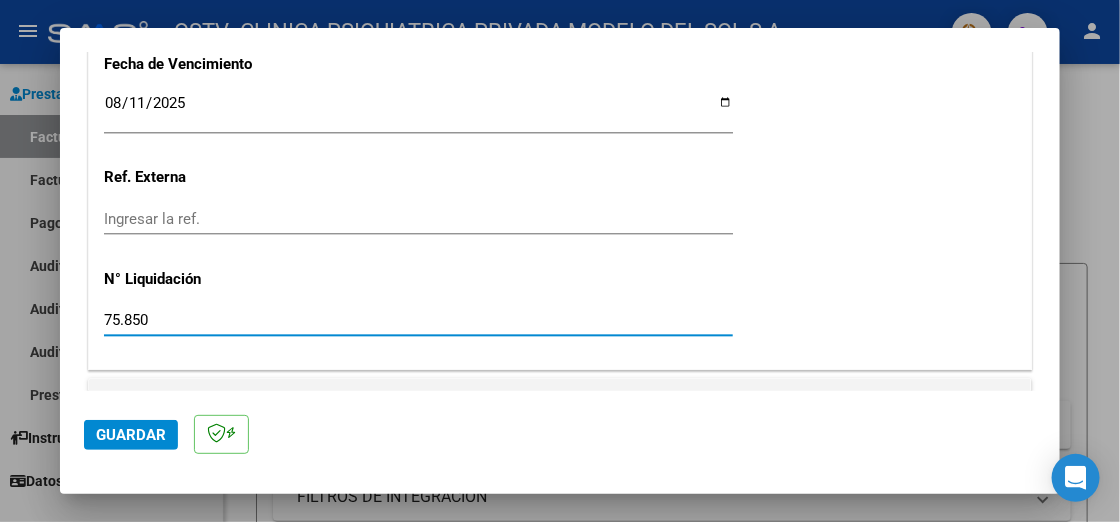 scroll, scrollTop: 1241, scrollLeft: 0, axis: vertical 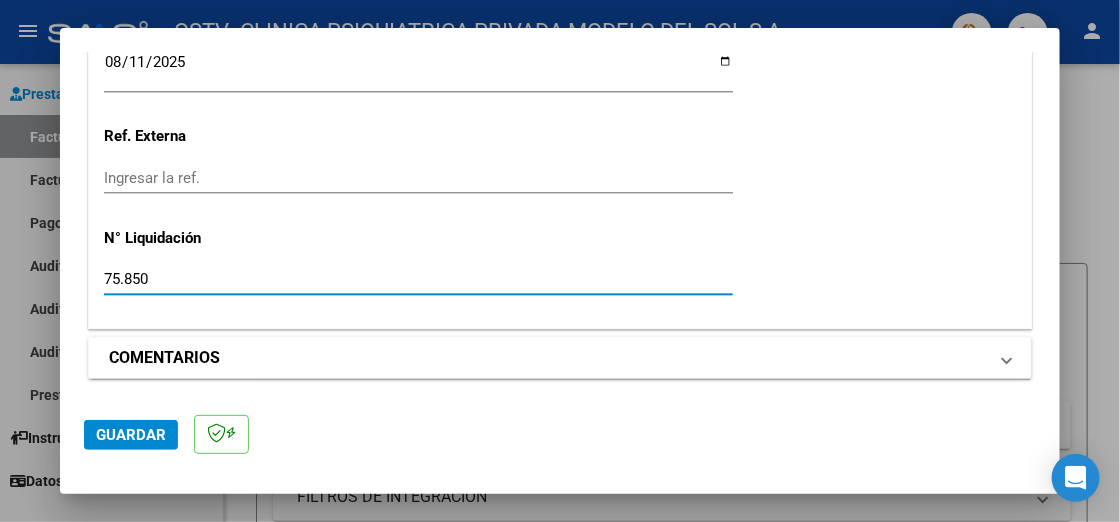 type on "75.850" 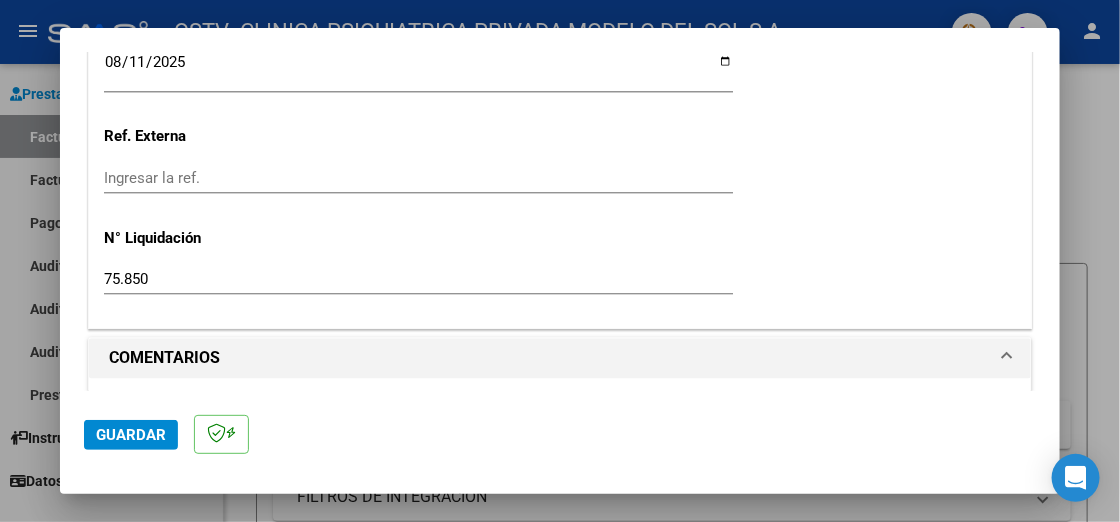 scroll, scrollTop: 1434, scrollLeft: 0, axis: vertical 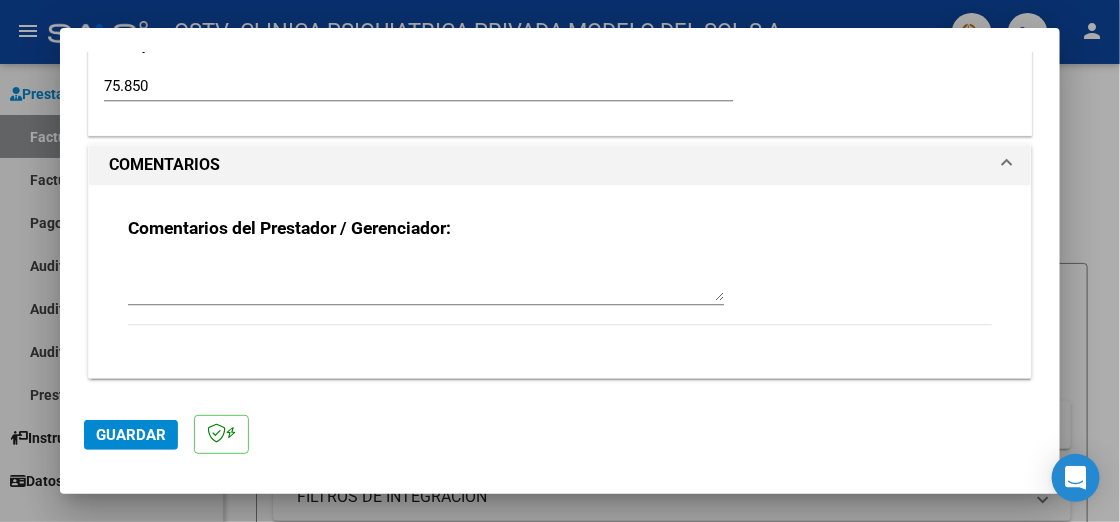 click on "COMENTARIOS" at bounding box center (548, 165) 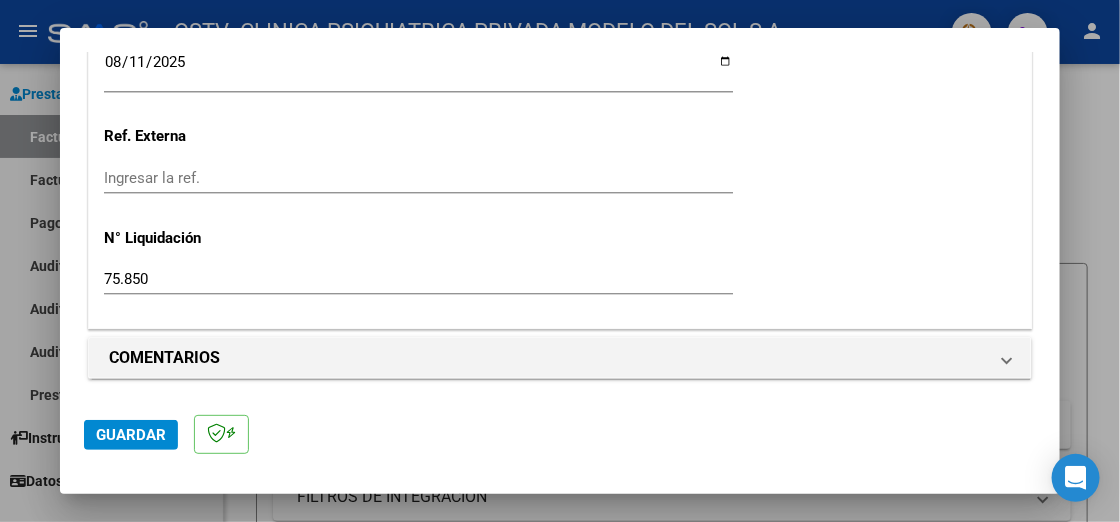 scroll, scrollTop: 1241, scrollLeft: 0, axis: vertical 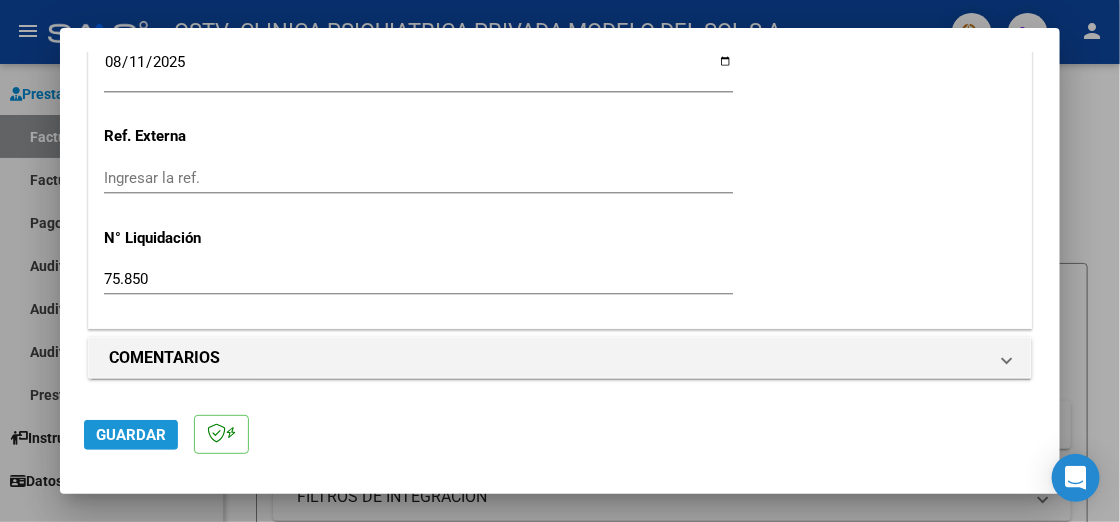 click on "Guardar" 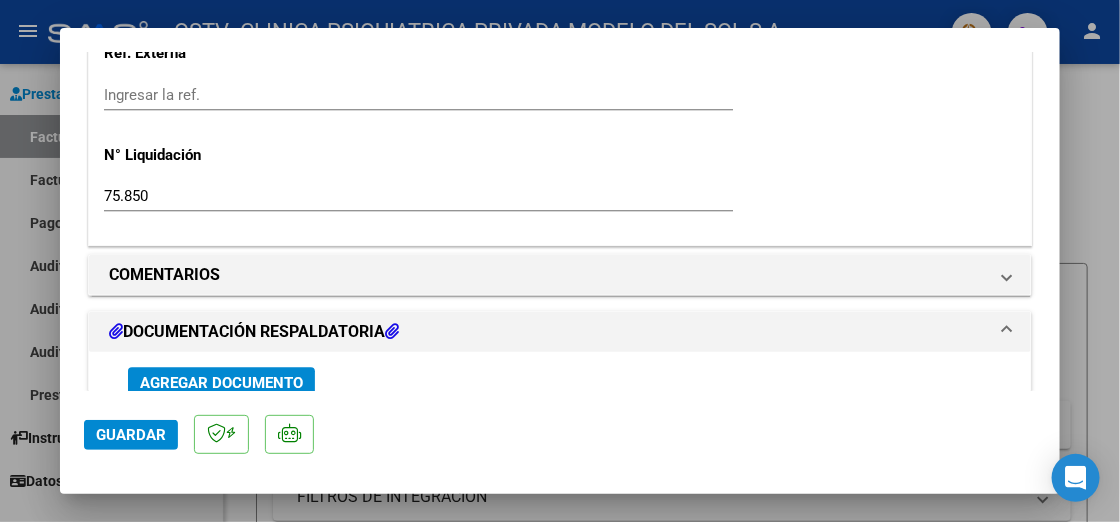 scroll, scrollTop: 1600, scrollLeft: 0, axis: vertical 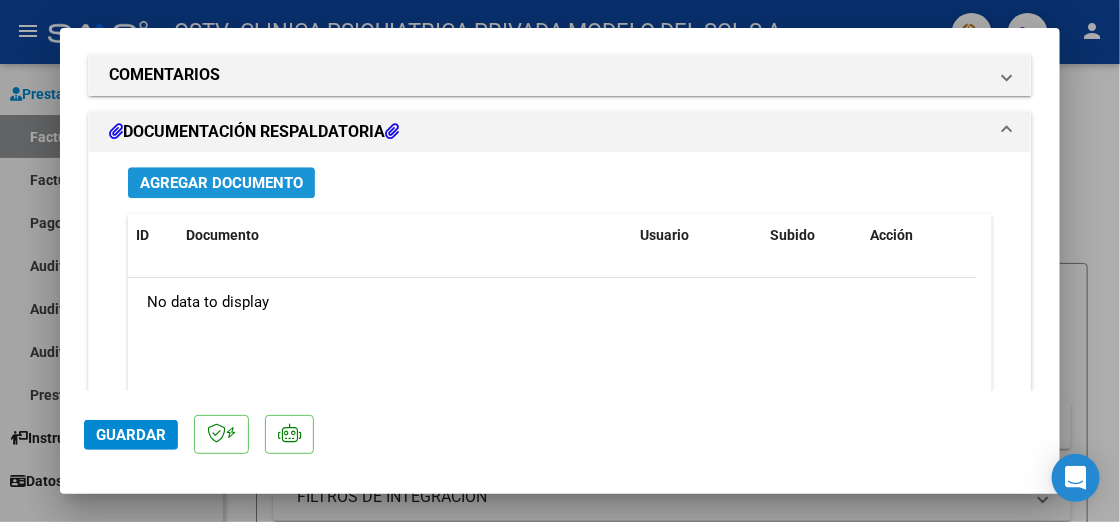 click on "Agregar Documento" at bounding box center [221, 182] 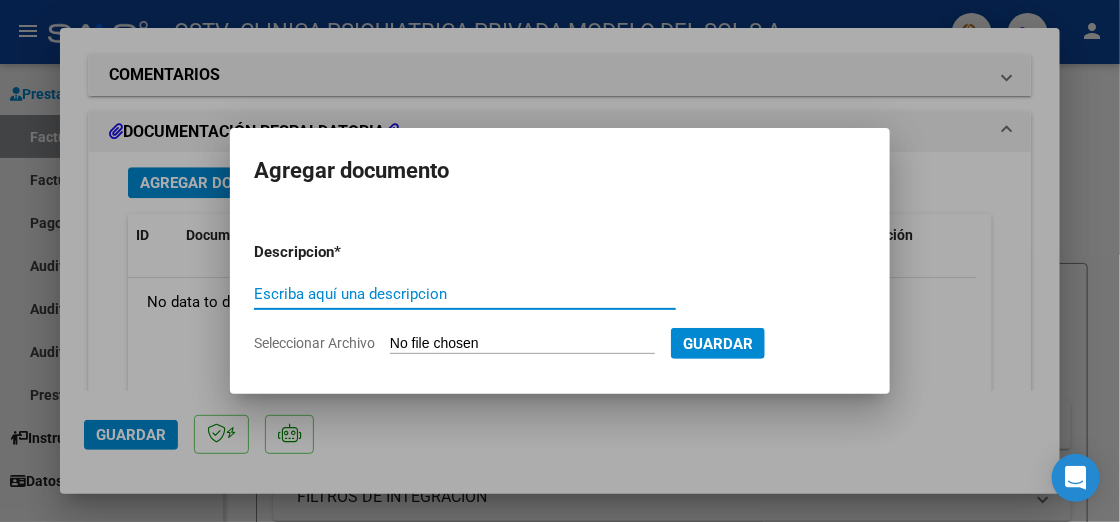 click on "Escriba aquí una descripcion" at bounding box center (465, 294) 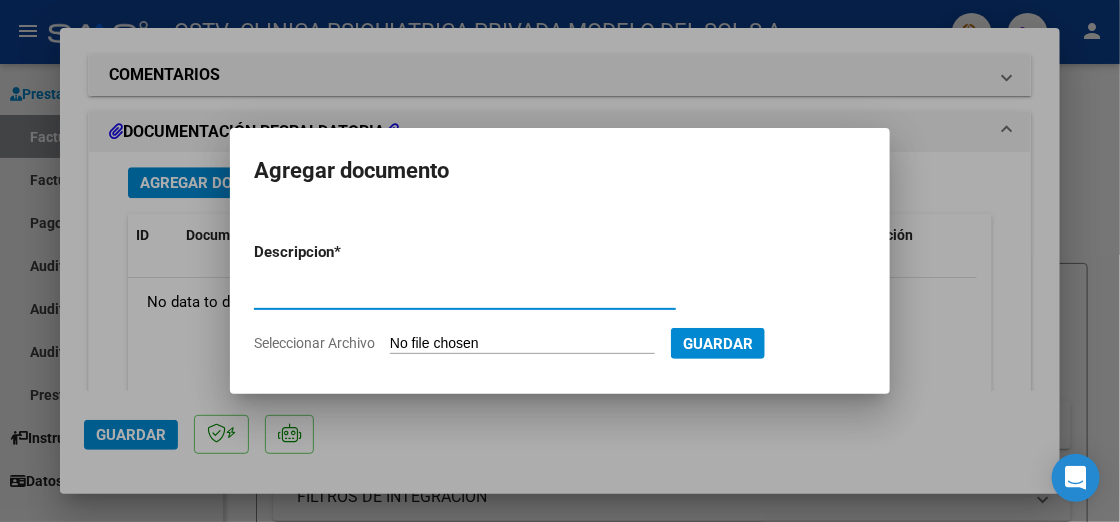 type on "ORDEN RESPALDATORIA" 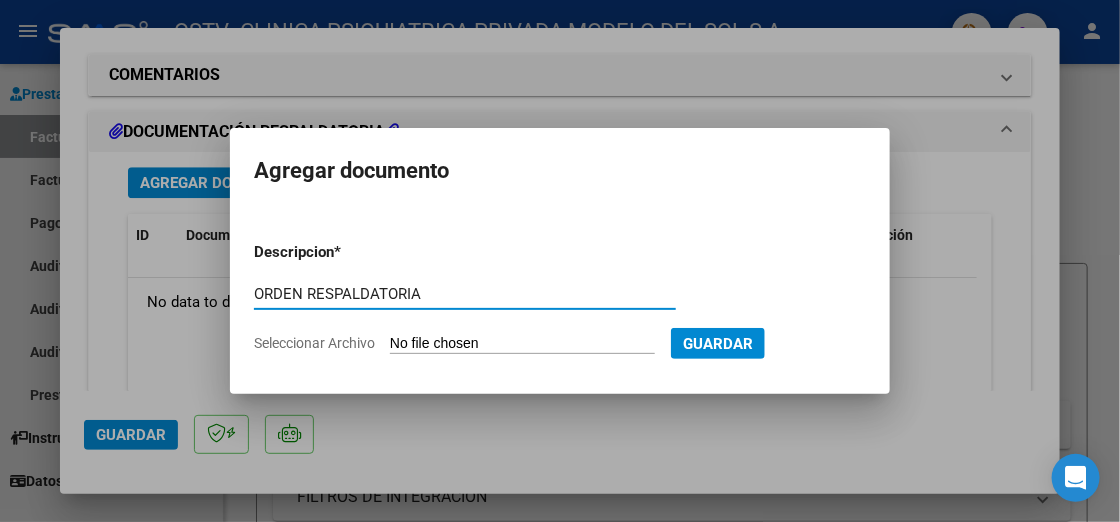 click on "Seleccionar Archivo" at bounding box center [522, 344] 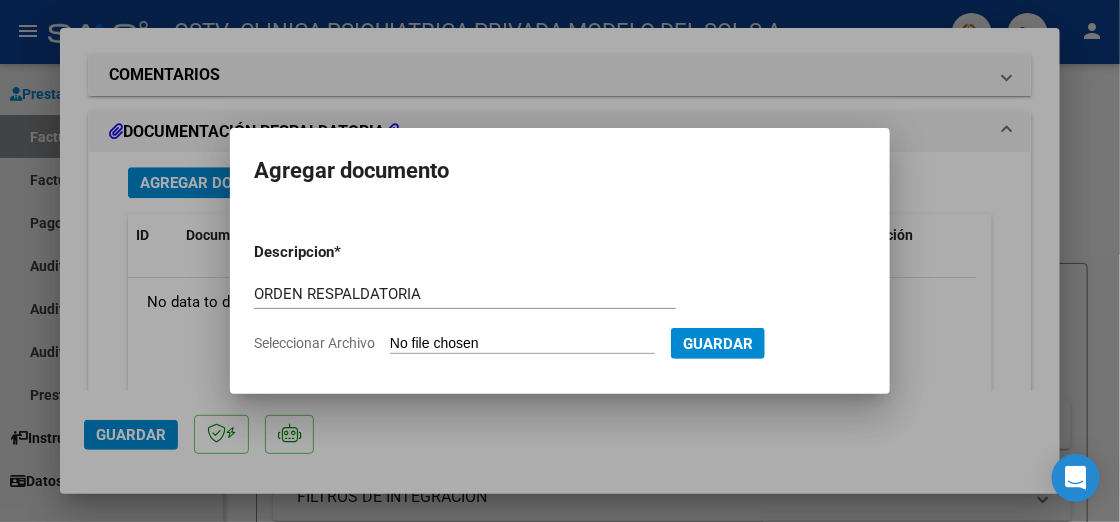 type on "C:\fakepath\_000002.pdf" 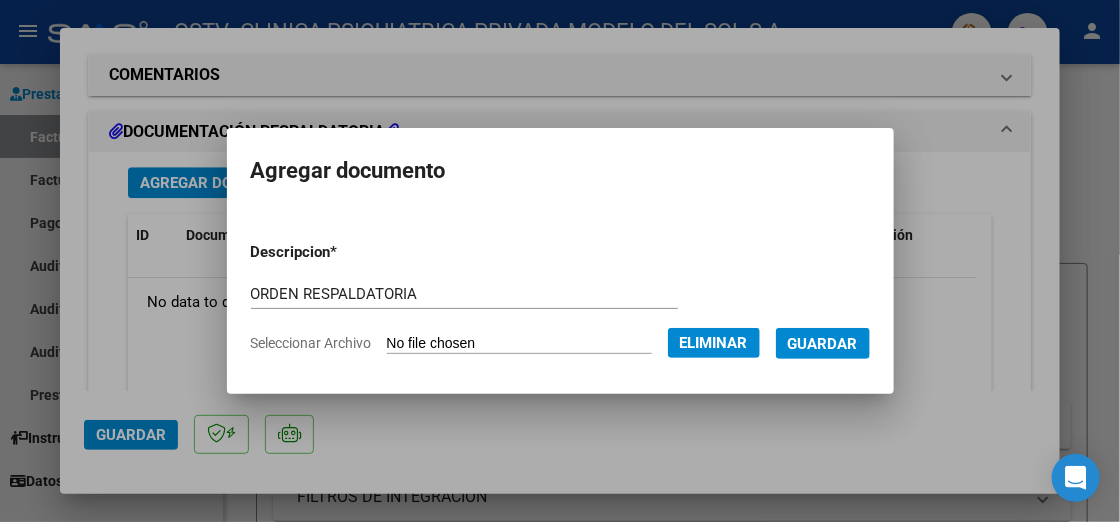 click on "Guardar" at bounding box center [823, 343] 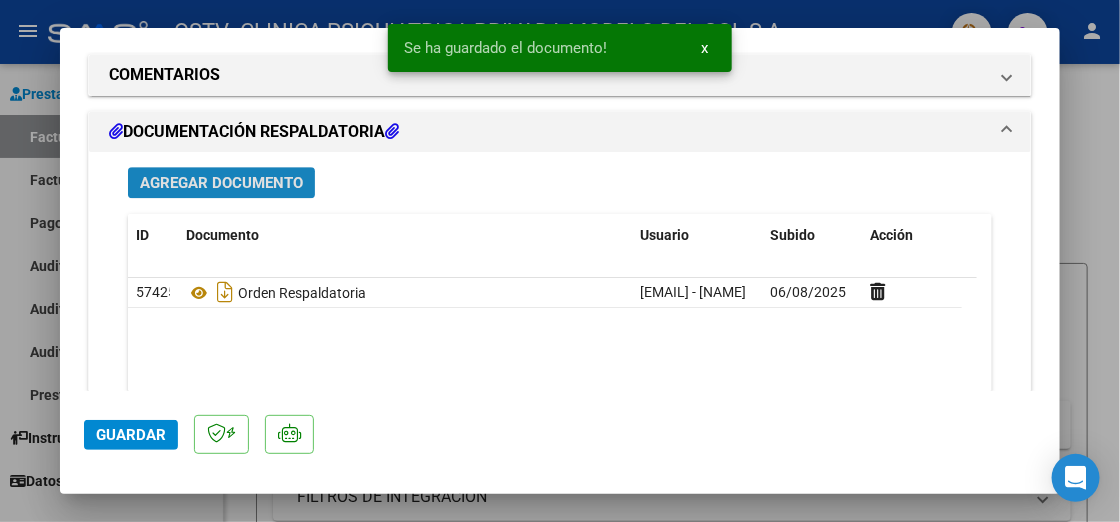 click on "Agregar Documento" at bounding box center [221, 183] 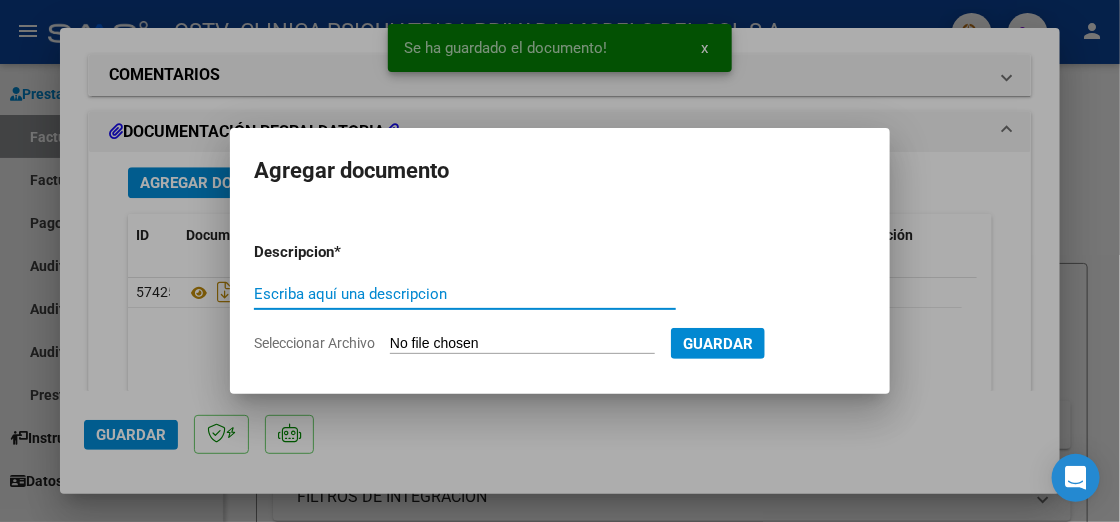 click on "Escriba aquí una descripcion" at bounding box center [465, 294] 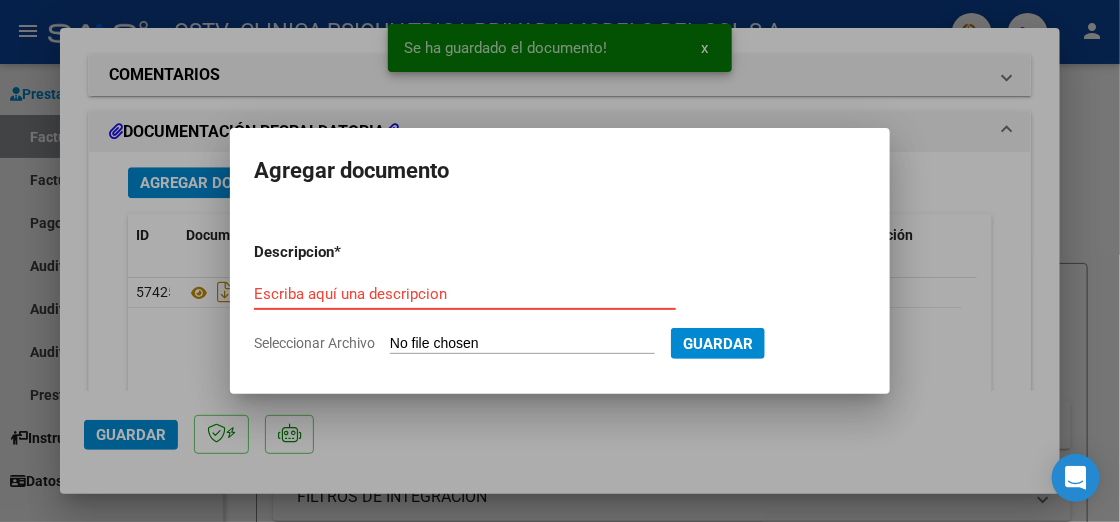 click on "Escriba aquí una descripcion" at bounding box center [465, 294] 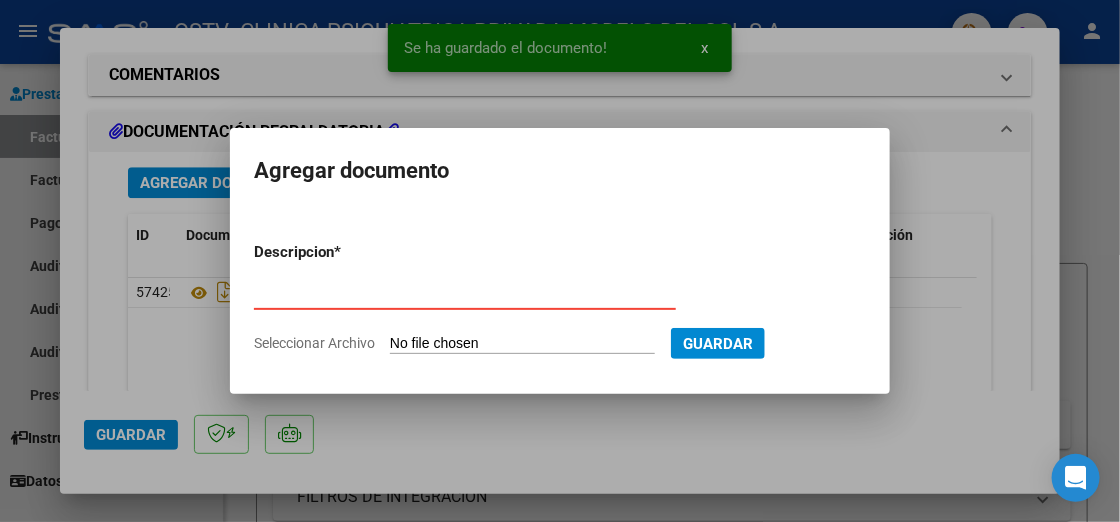 type on "ORDEN RESPALDATORIA" 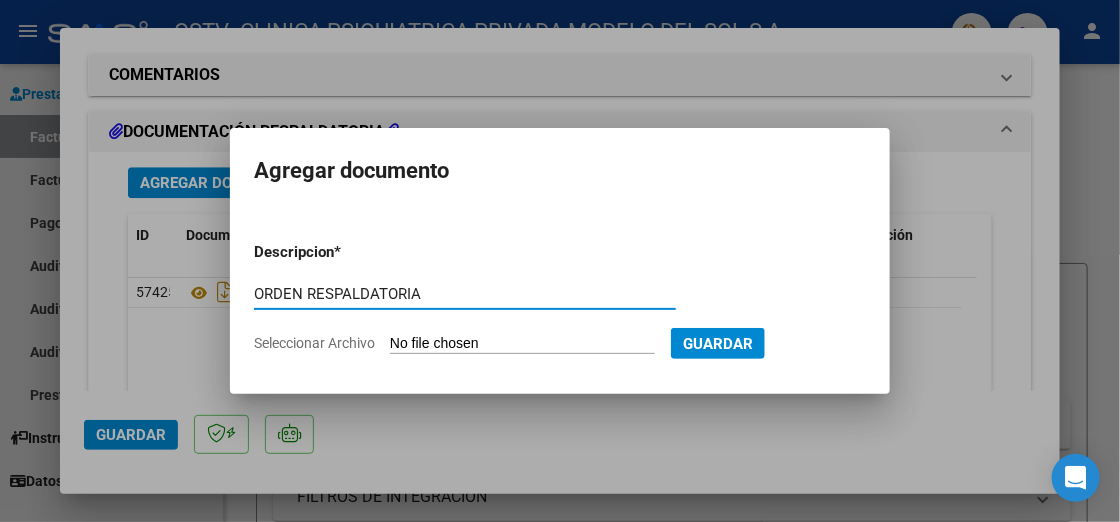 click on "Seleccionar Archivo" at bounding box center [522, 344] 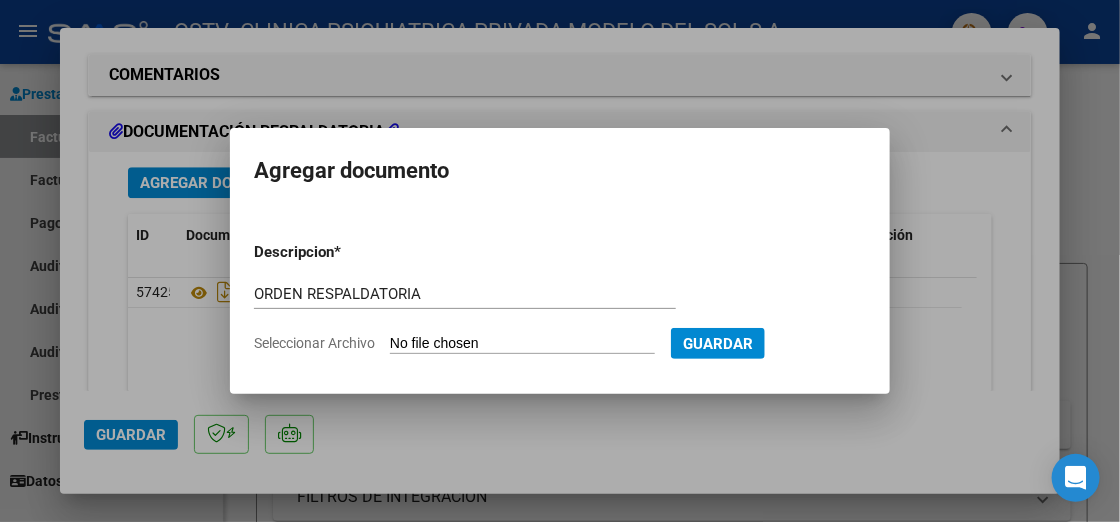 type on "C:\fakepath\_000003.pdf" 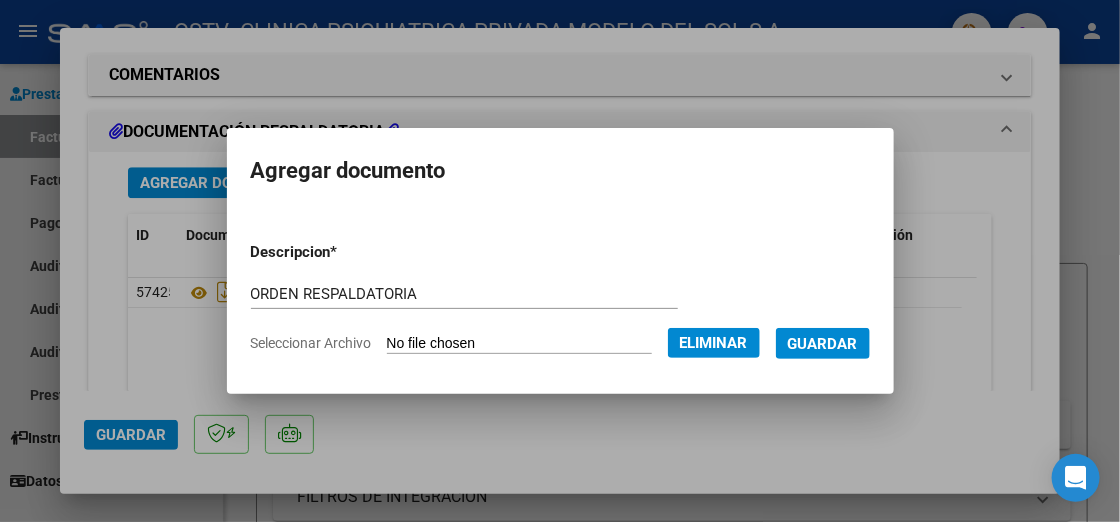 click on "Guardar" at bounding box center (823, 344) 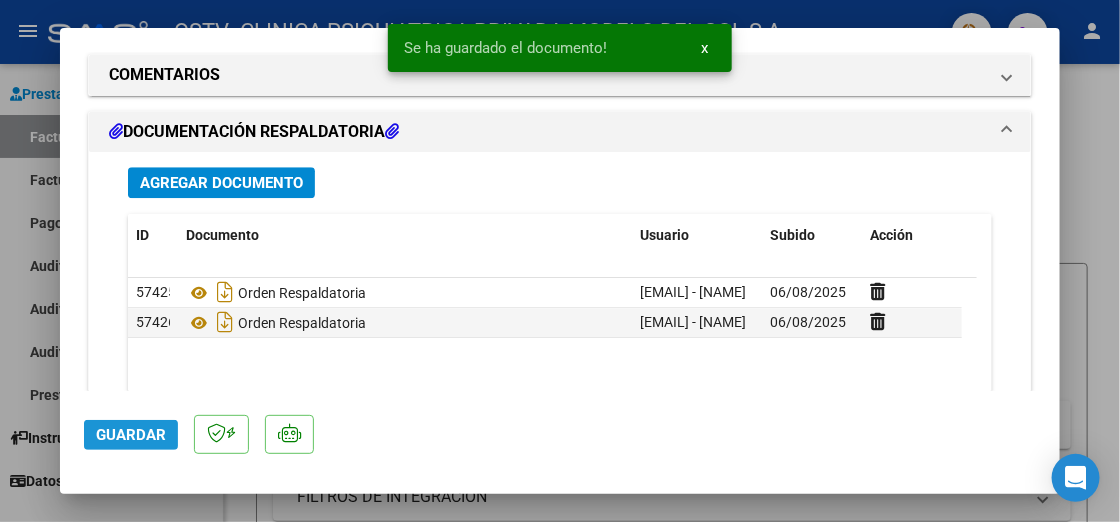 click on "Guardar" 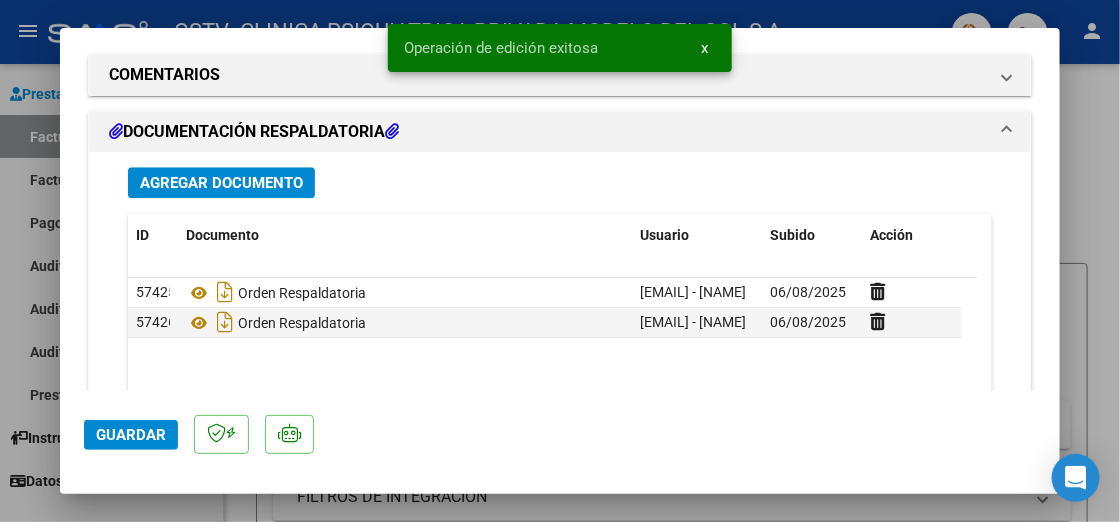 click on "Agregar Documento" at bounding box center (221, 183) 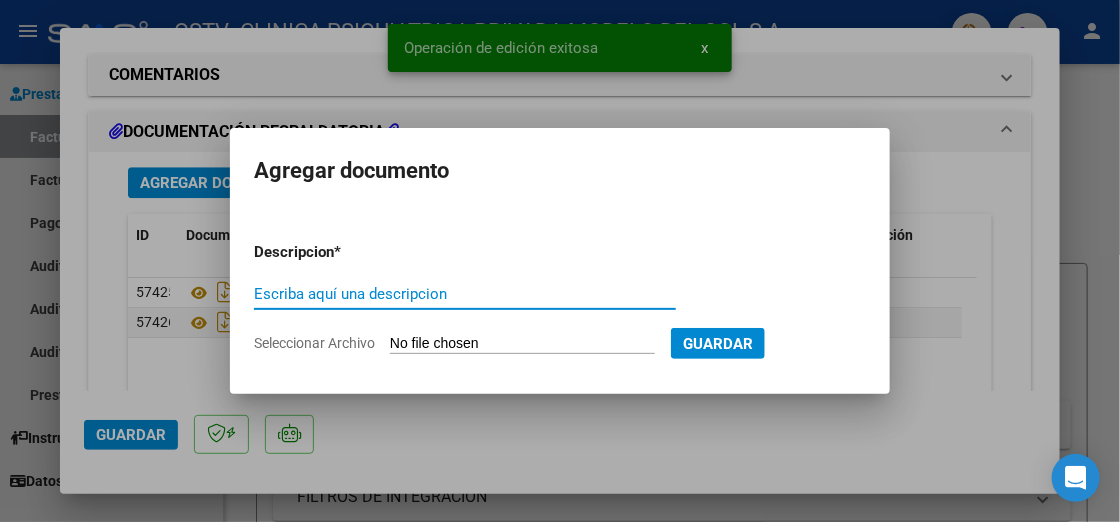 click on "Escriba aquí una descripcion" at bounding box center (465, 294) 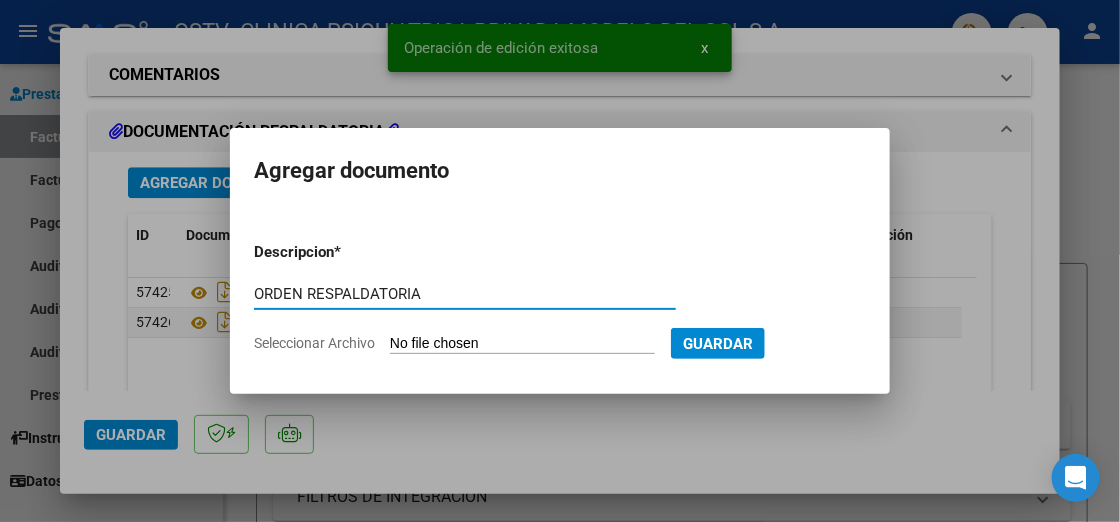 click on "Seleccionar Archivo" at bounding box center [522, 344] 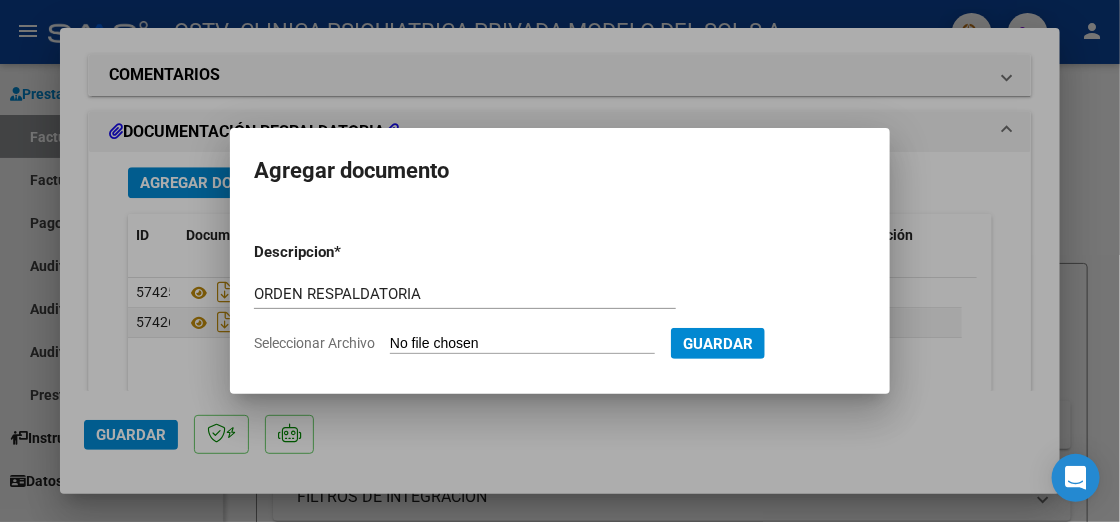 type on "C:\fakepath\_000004.pdf" 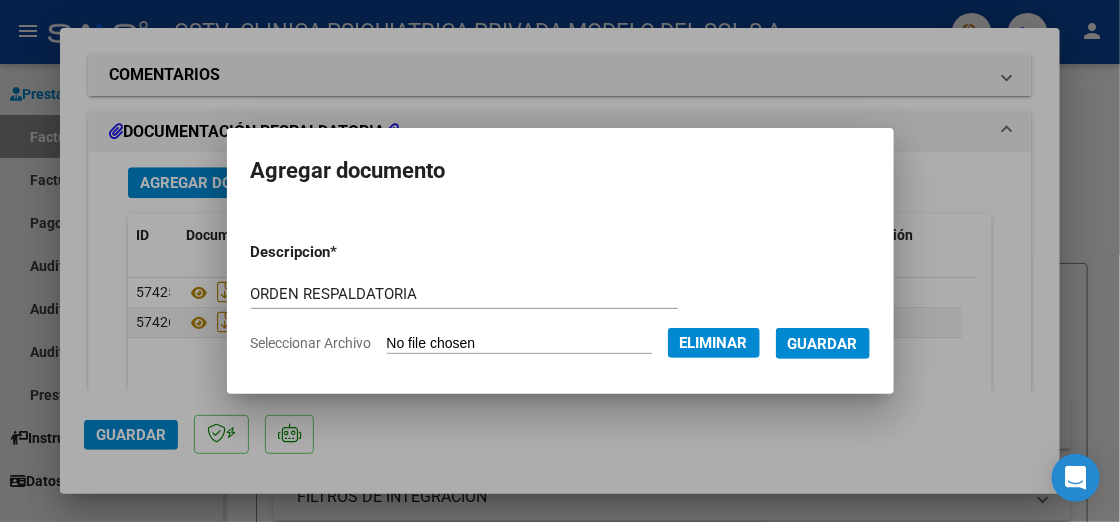 click on "Guardar" at bounding box center (823, 344) 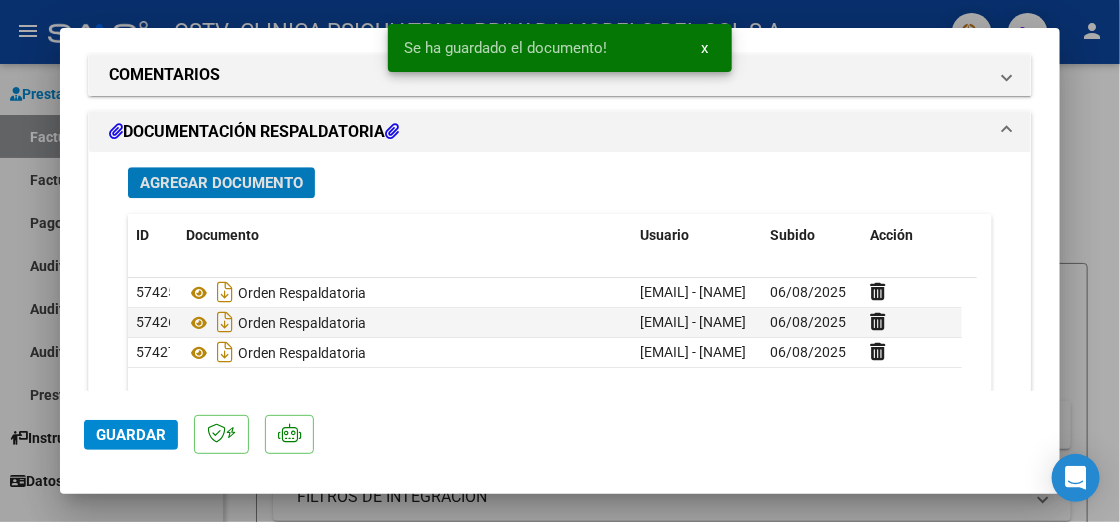click on "Agregar Documento" at bounding box center [221, 183] 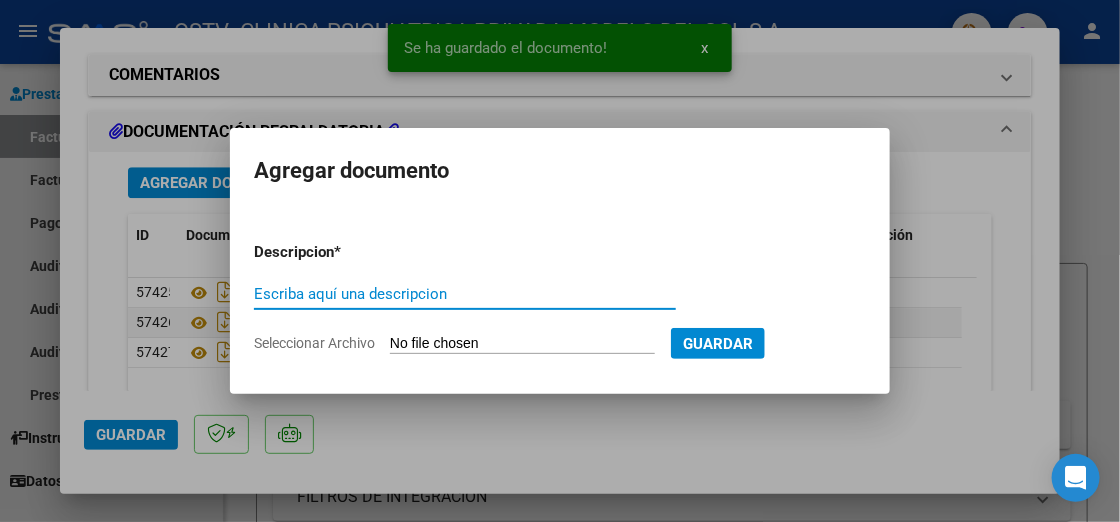 click on "Escriba aquí una descripcion" at bounding box center (465, 294) 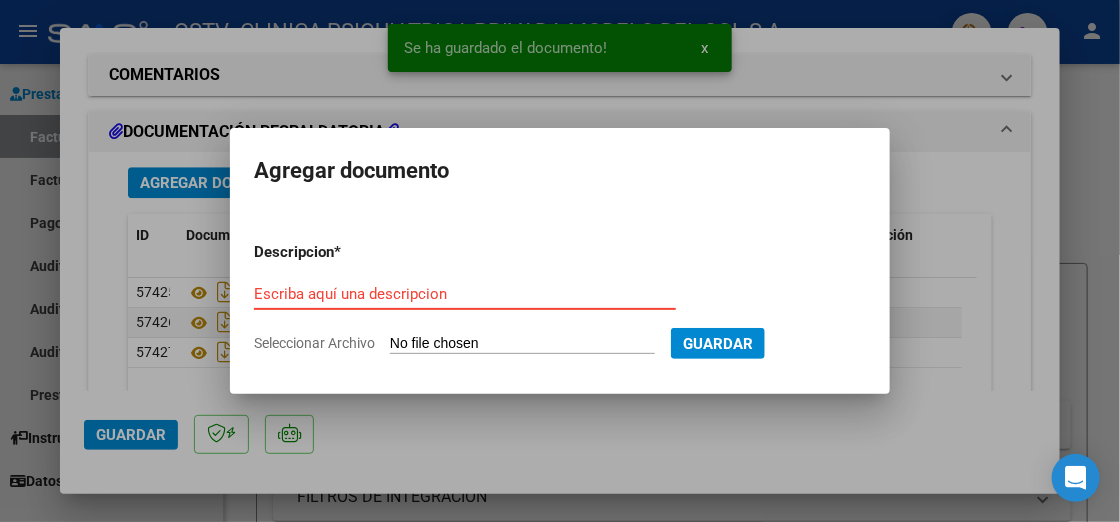 click on "Escriba aquí una descripcion" at bounding box center (465, 294) 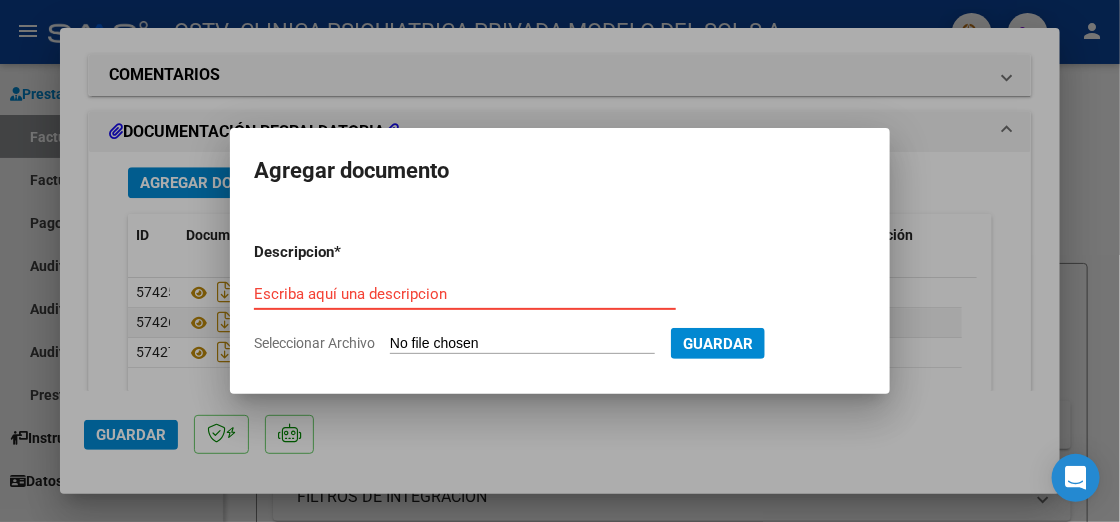 click on "Escriba aquí una descripcion" at bounding box center (465, 294) 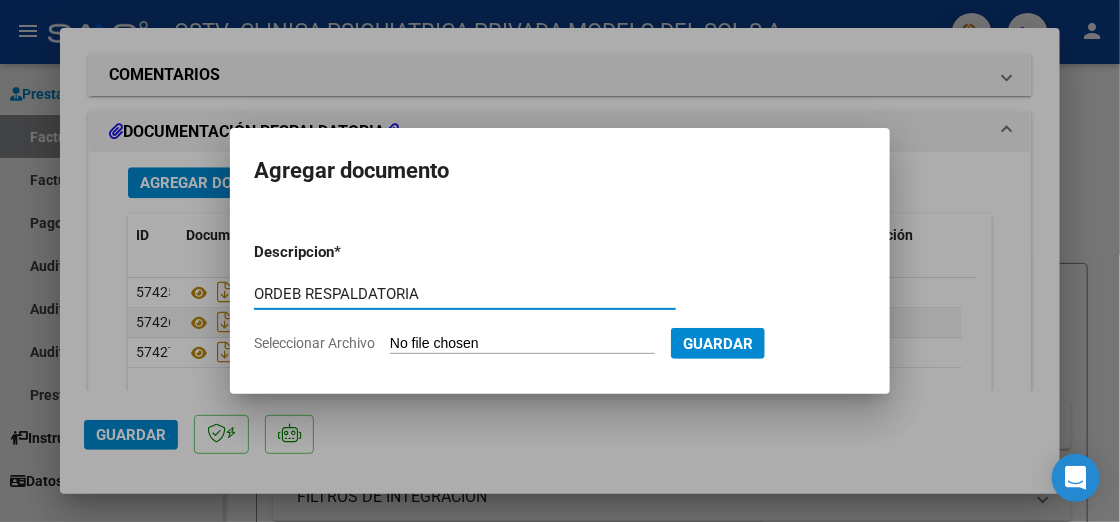 type on "ORDEB RESPALDATORIA" 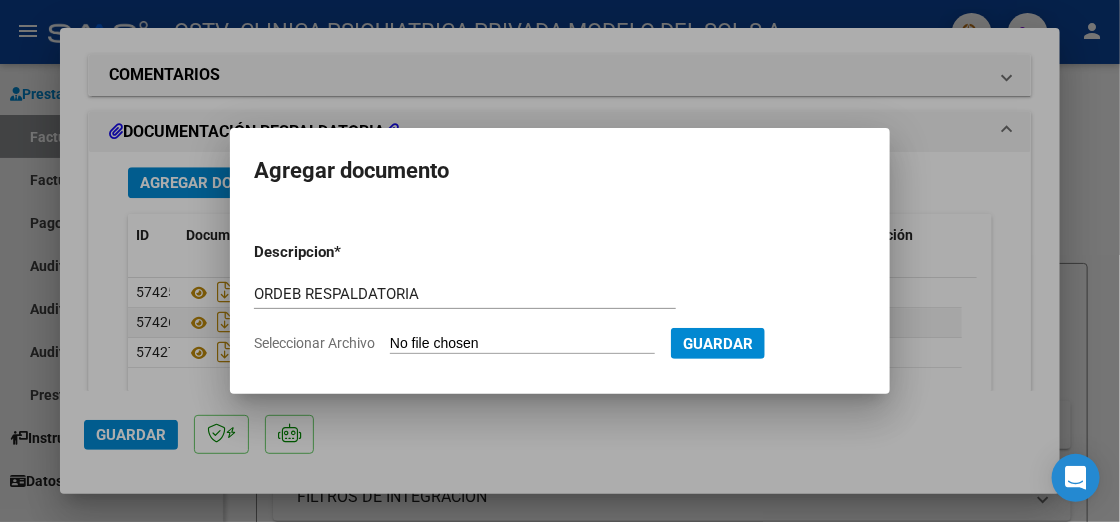 click on "Seleccionar Archivo" at bounding box center (522, 344) 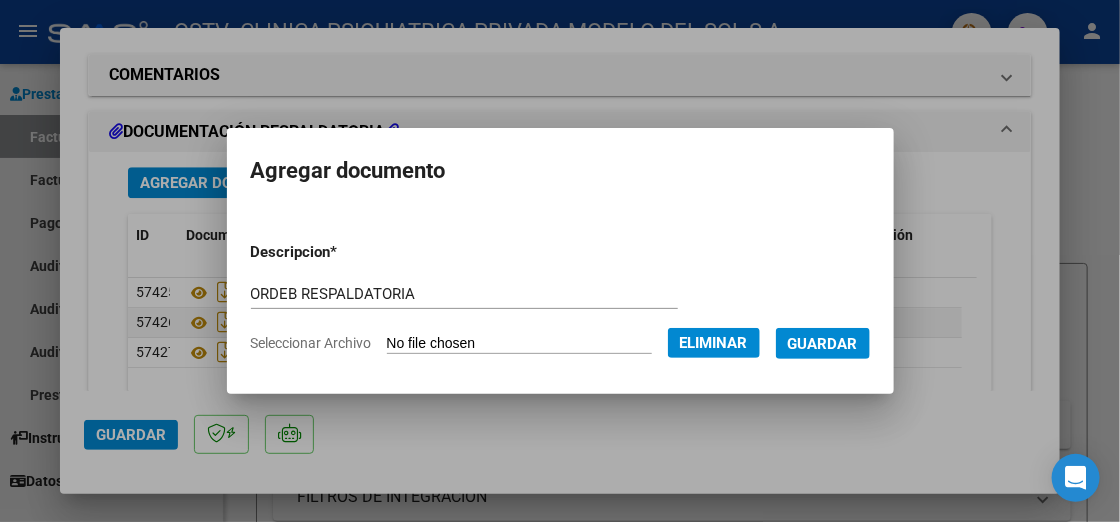 click on "Guardar" at bounding box center (823, 344) 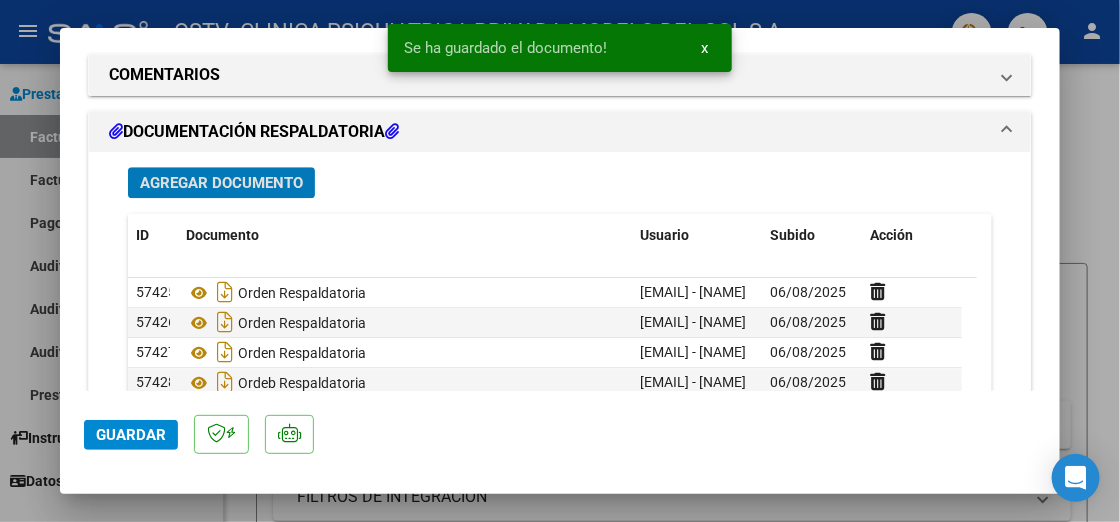 click on "Agregar Documento" at bounding box center (221, 183) 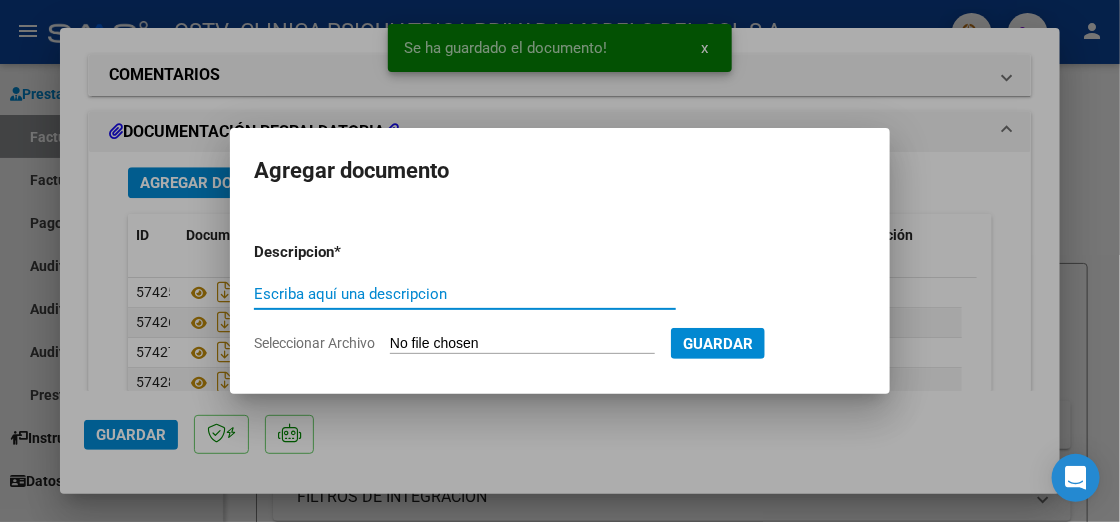 click on "Escriba aquí una descripcion" at bounding box center [465, 294] 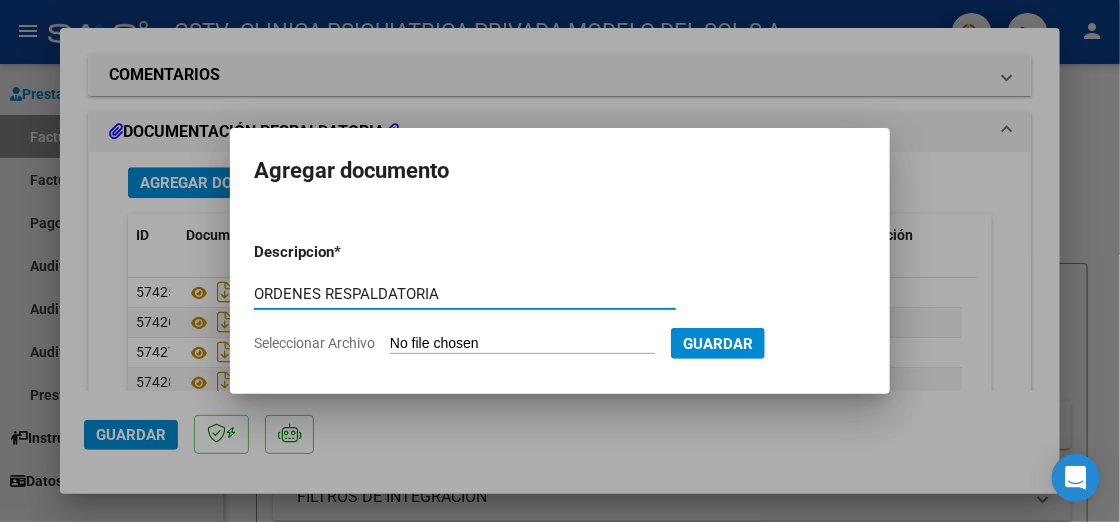 type on "ORDENES RESPALDATORIA" 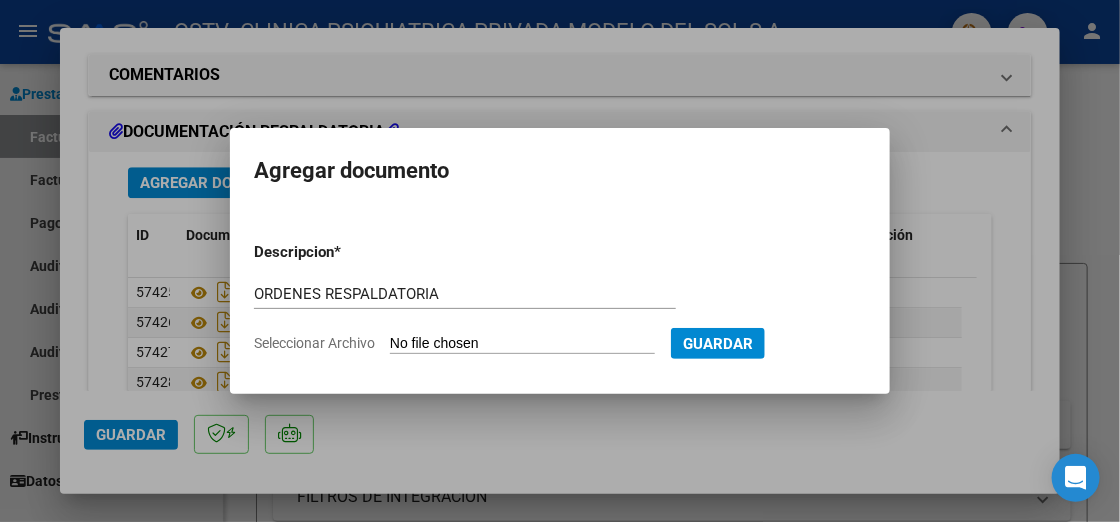 type on "C:\fakepath\_000006.pdf" 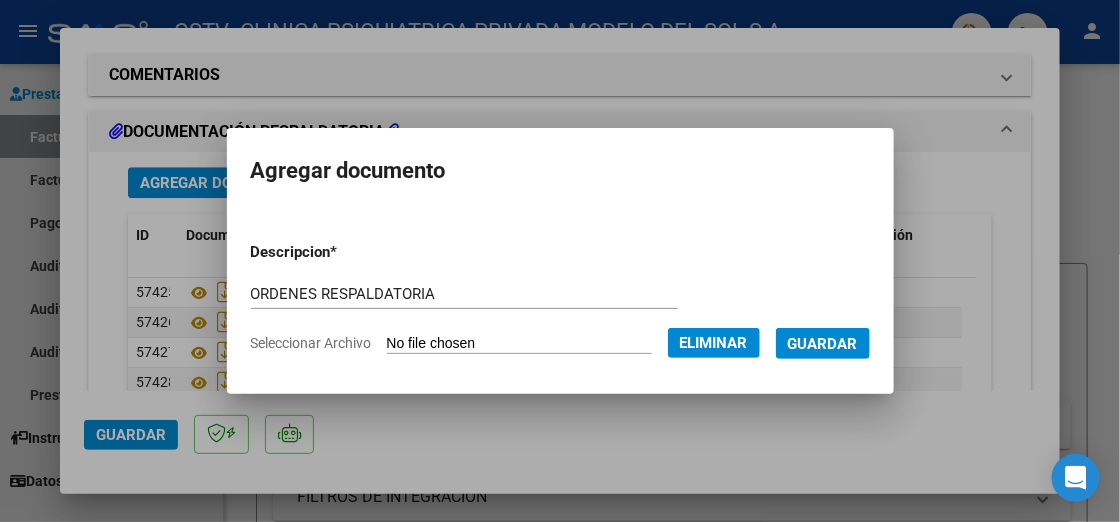 click on "Guardar" at bounding box center [823, 343] 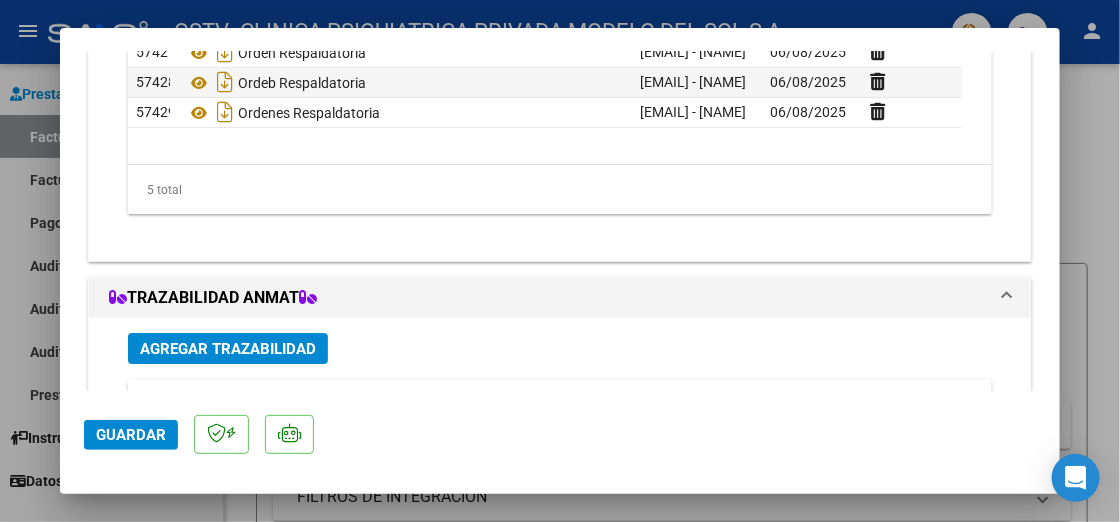 scroll, scrollTop: 1700, scrollLeft: 0, axis: vertical 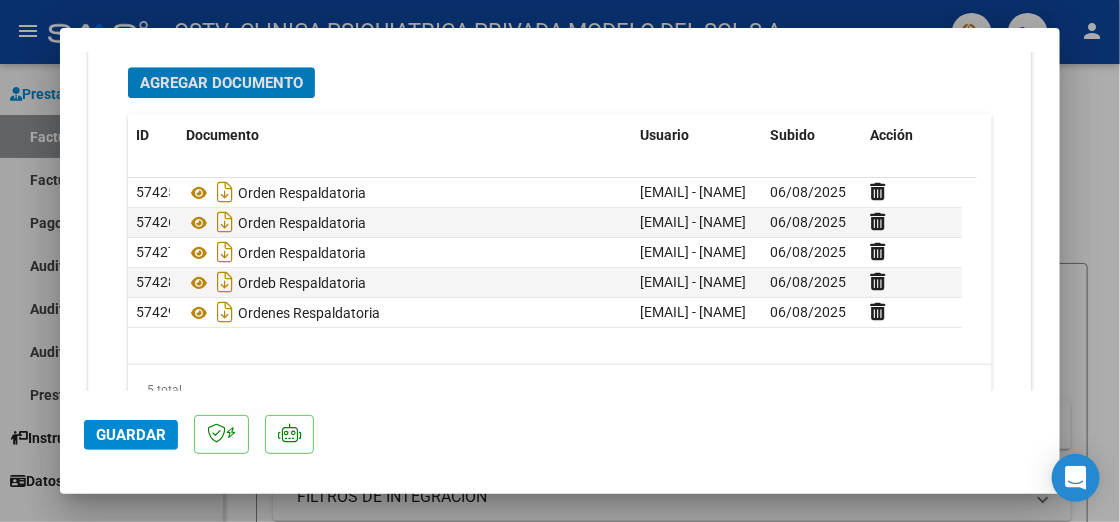 click on "Agregar Documento" at bounding box center [221, 83] 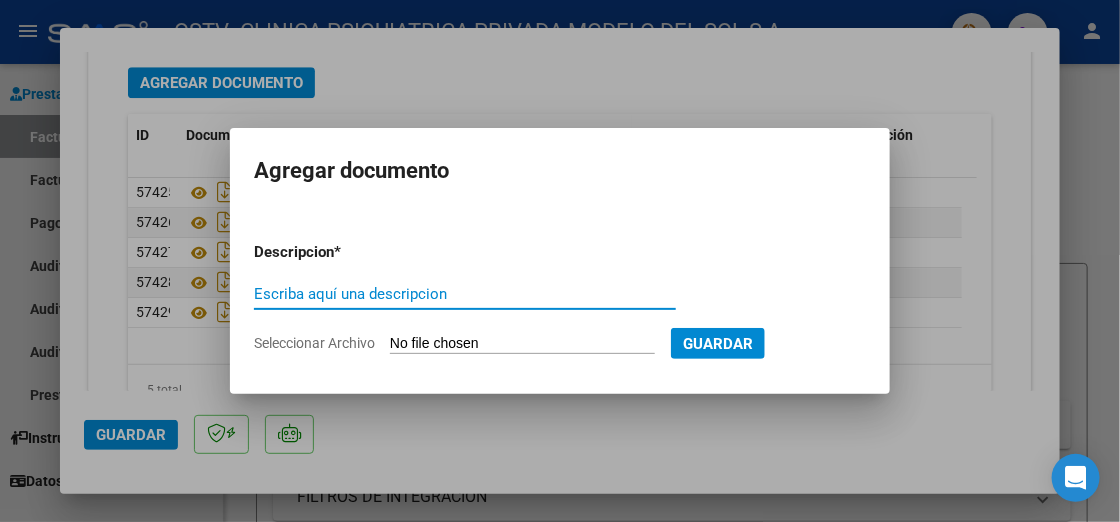 click on "Escriba aquí una descripcion" at bounding box center (465, 294) 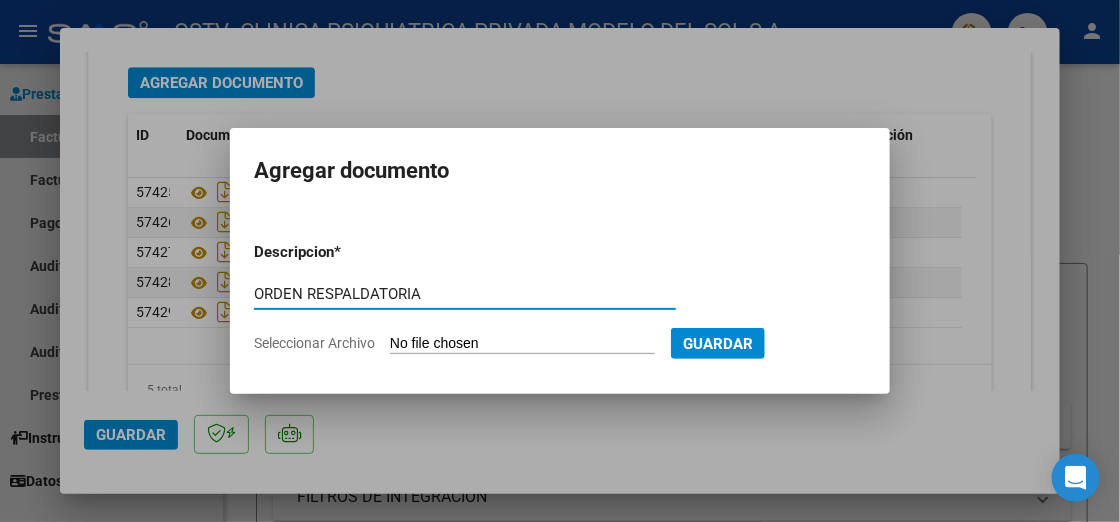 type on "ORDEN RESPALDATORIA" 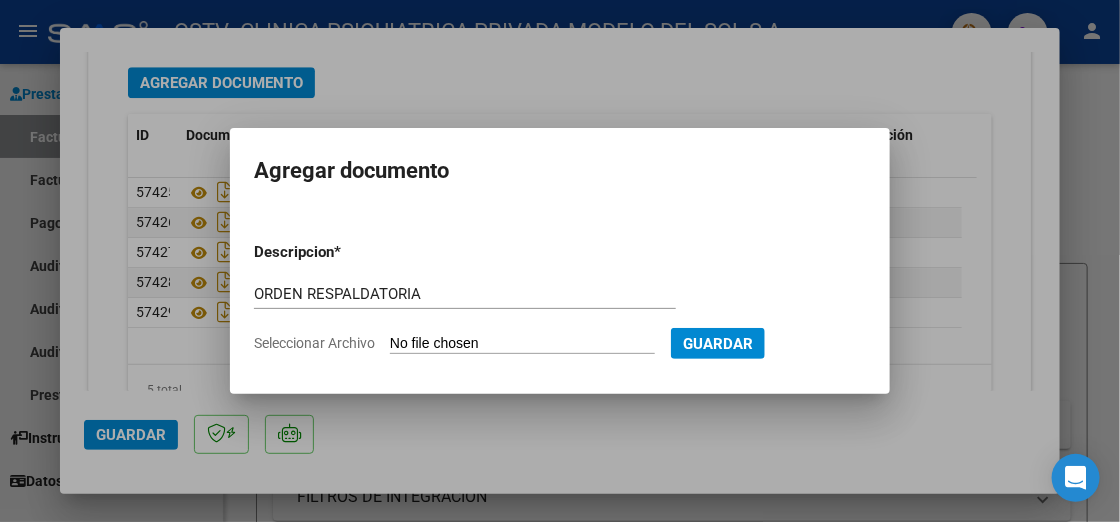 type on "C:\fakepath\_000007.pdf" 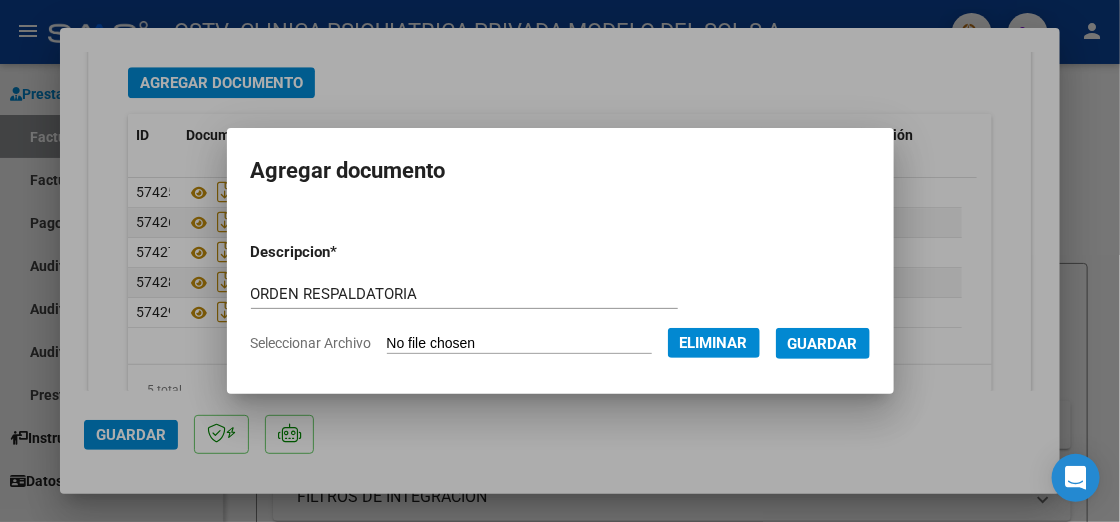 click on "Guardar" at bounding box center (823, 343) 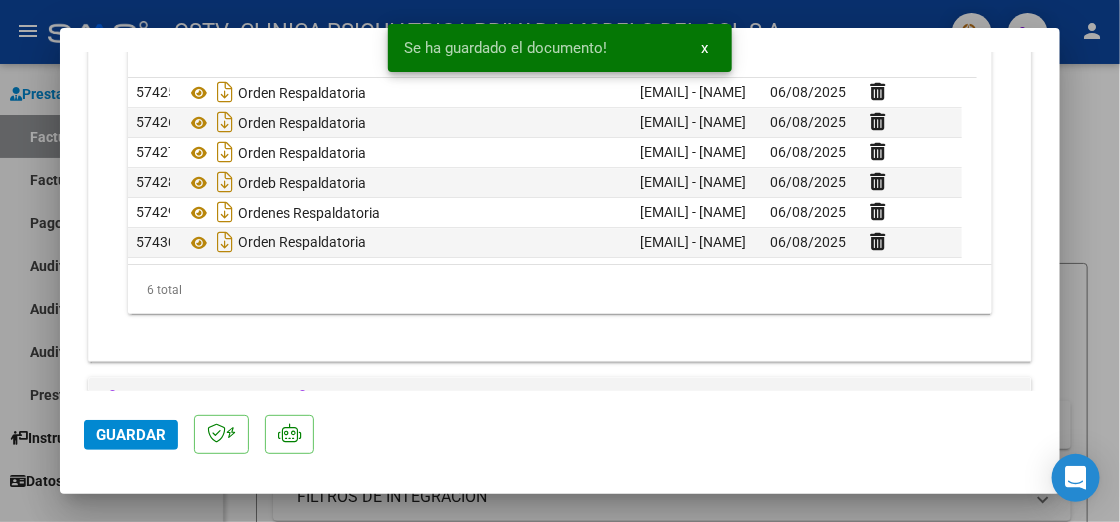 scroll, scrollTop: 1500, scrollLeft: 0, axis: vertical 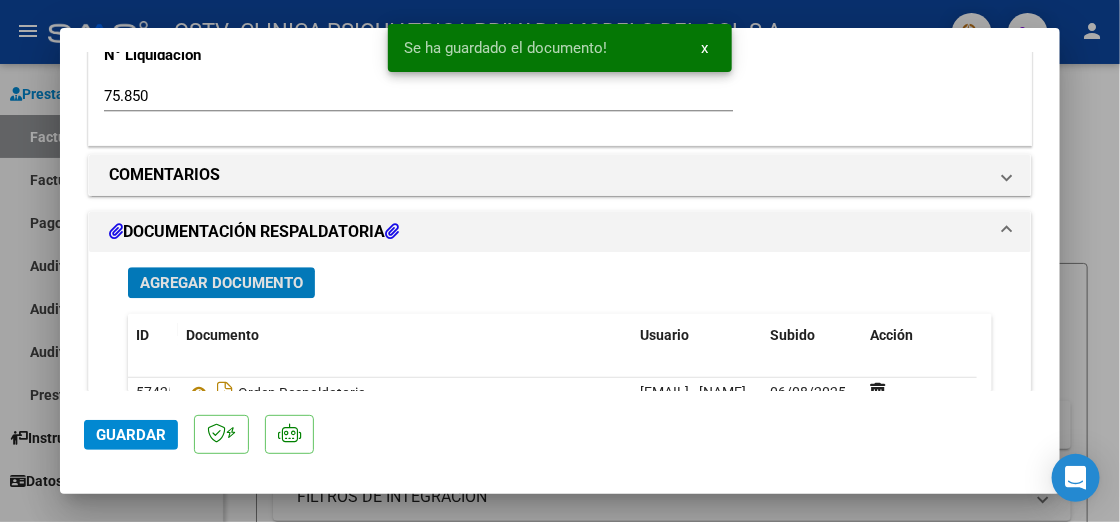 click on "Agregar Documento" at bounding box center (221, 283) 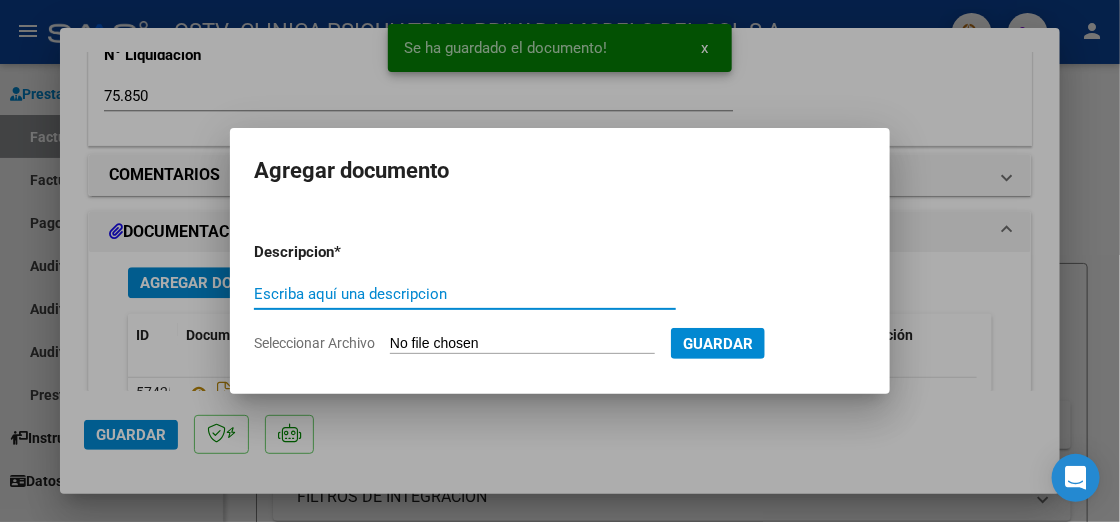 click on "Escriba aquí una descripcion" at bounding box center (465, 294) 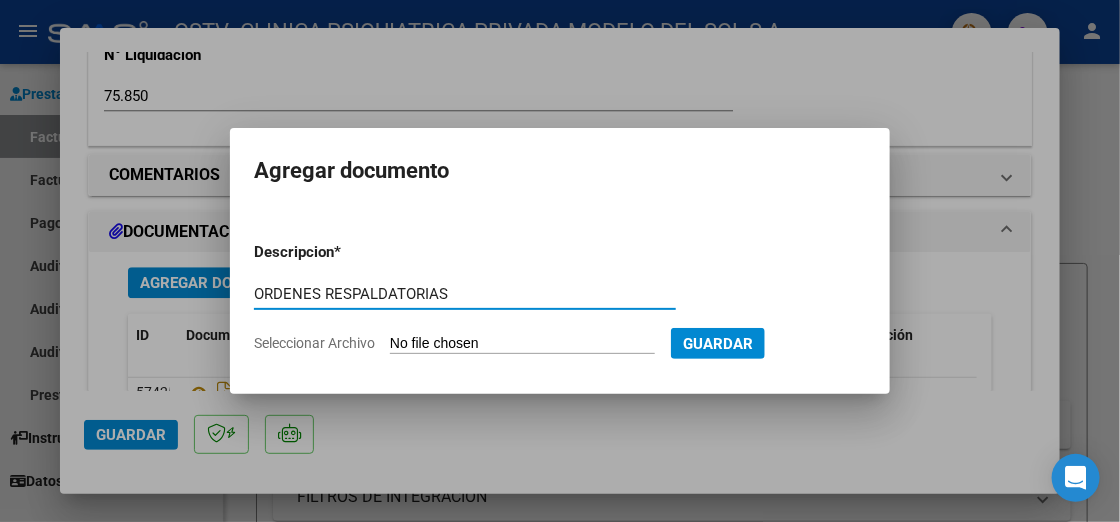 type on "ORDENES RESPALDATORIAS" 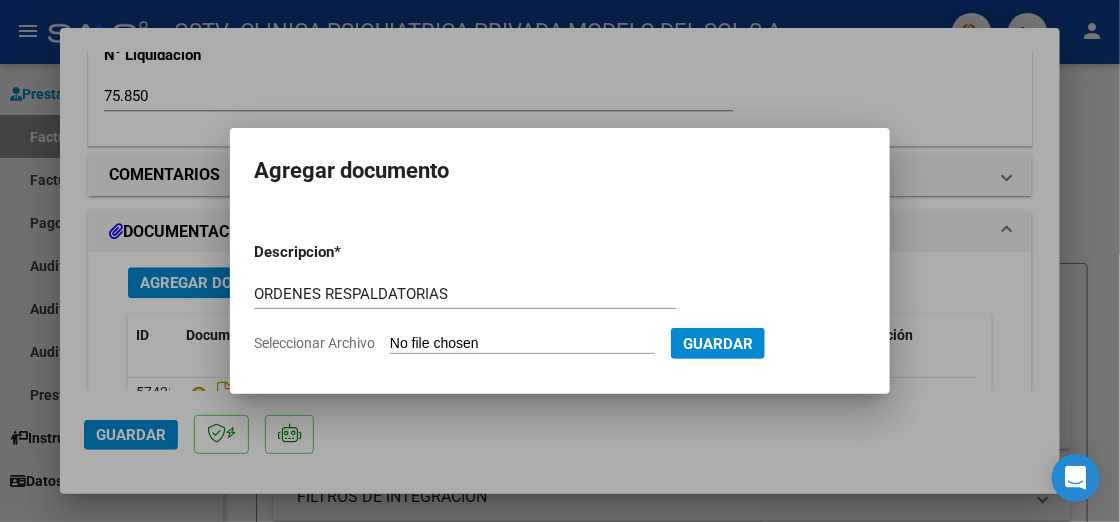 click on "Seleccionar Archivo" at bounding box center (522, 344) 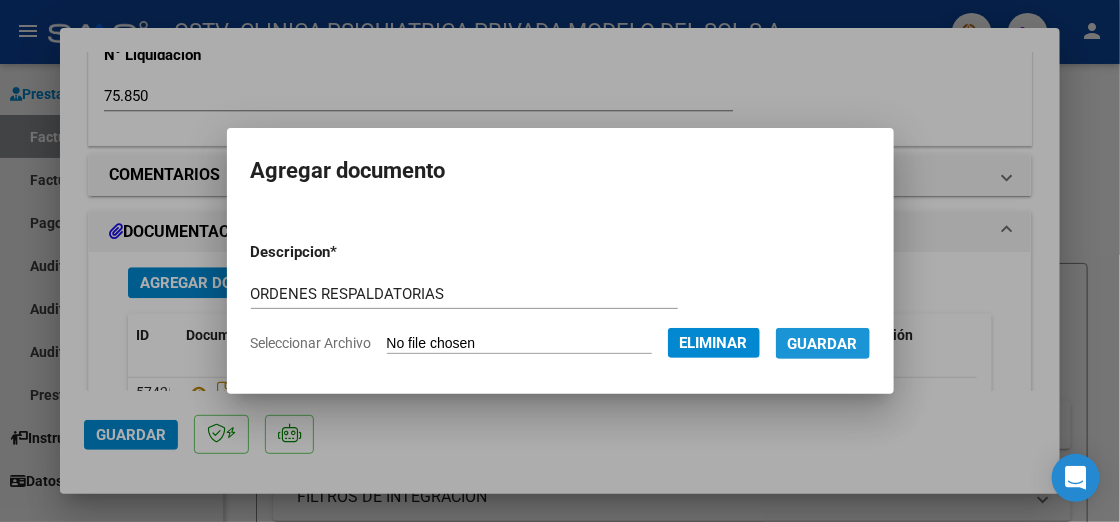 click on "Guardar" at bounding box center [823, 343] 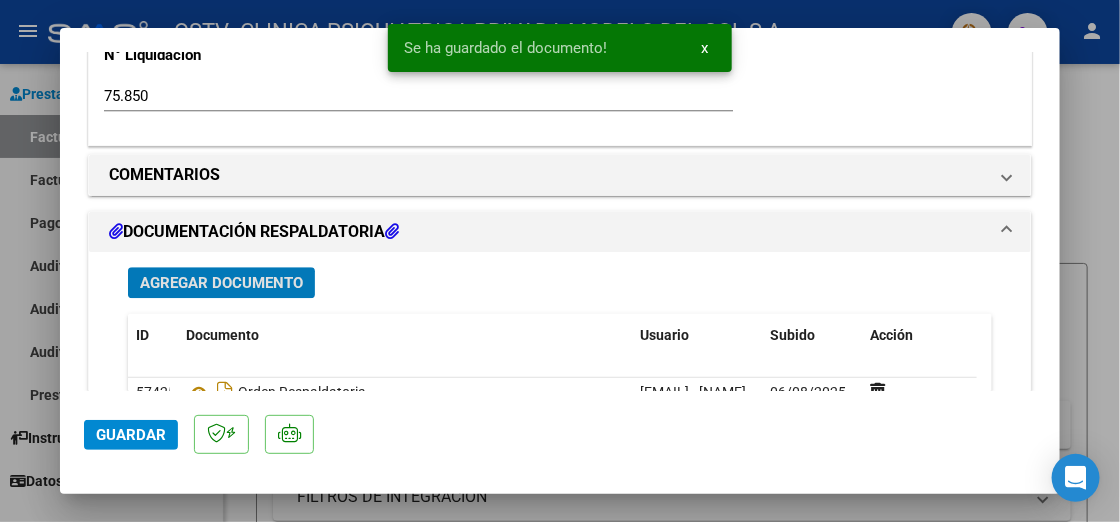 drag, startPoint x: 795, startPoint y: 352, endPoint x: 831, endPoint y: 361, distance: 37.107952 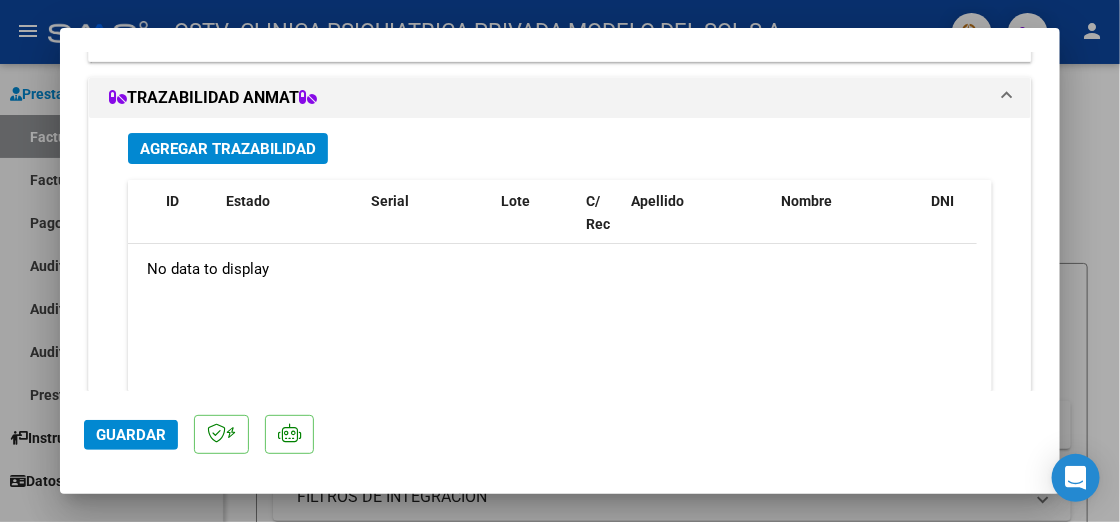 scroll, scrollTop: 1700, scrollLeft: 0, axis: vertical 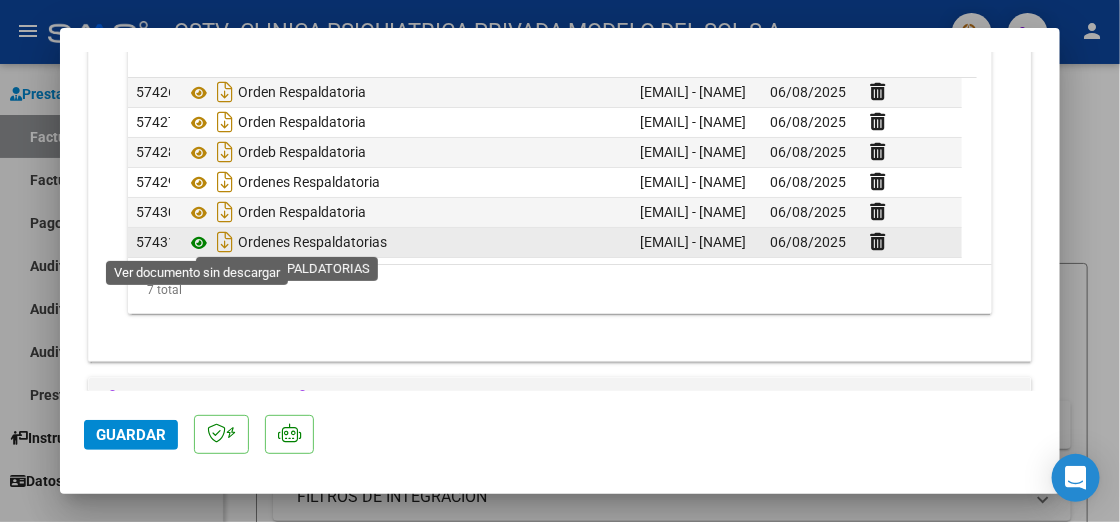 click 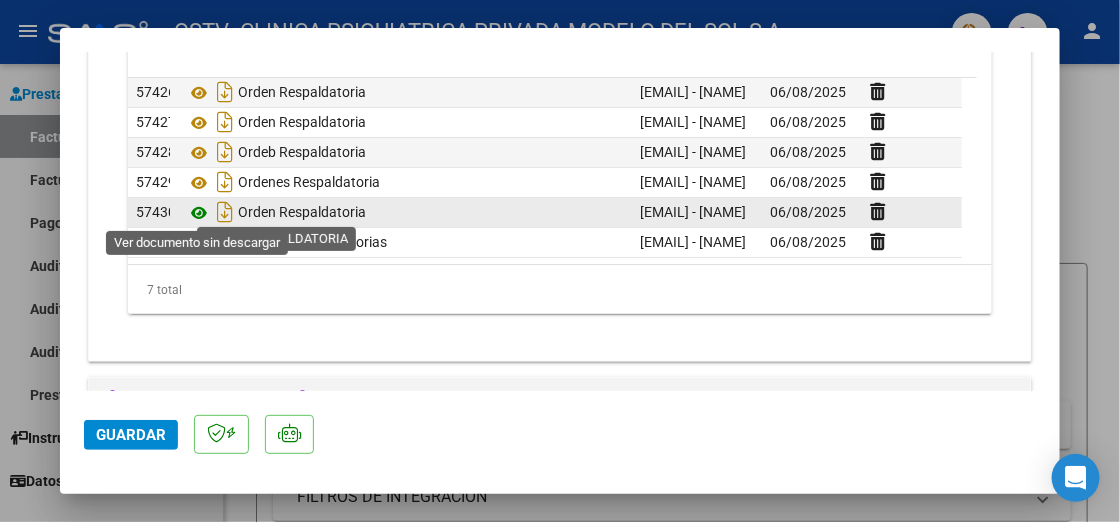 click 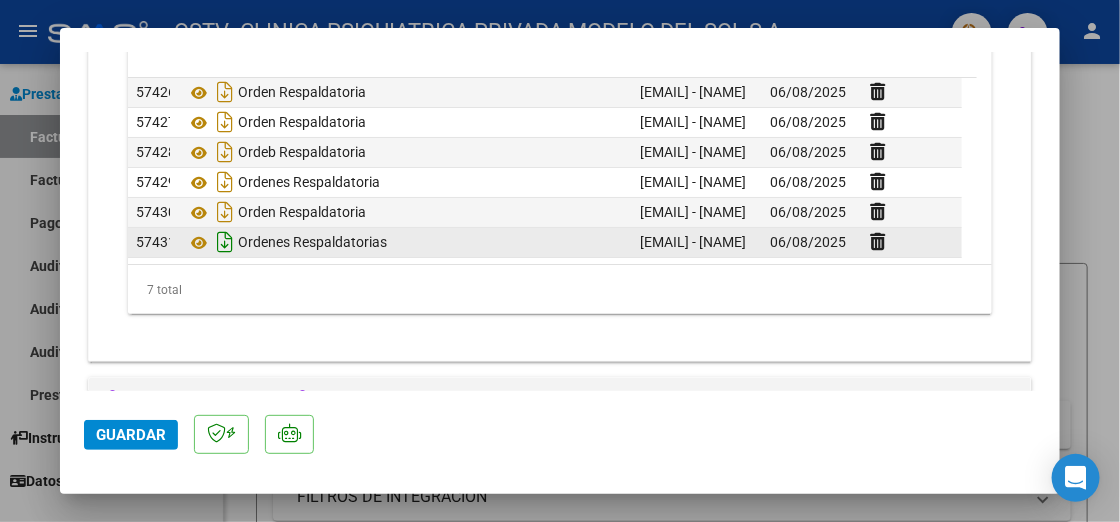 scroll, scrollTop: 0, scrollLeft: 0, axis: both 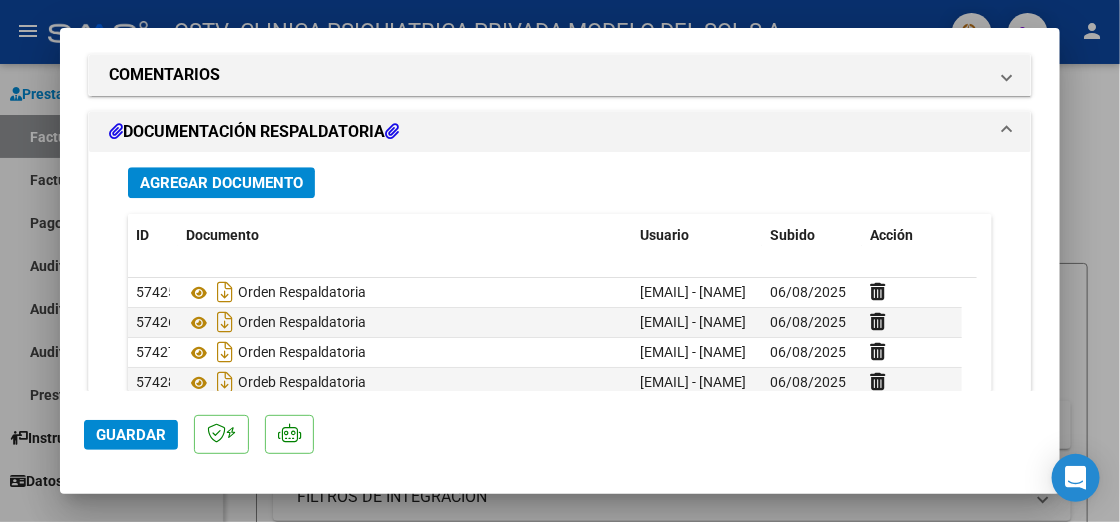 click on "Agregar Documento" at bounding box center [221, 183] 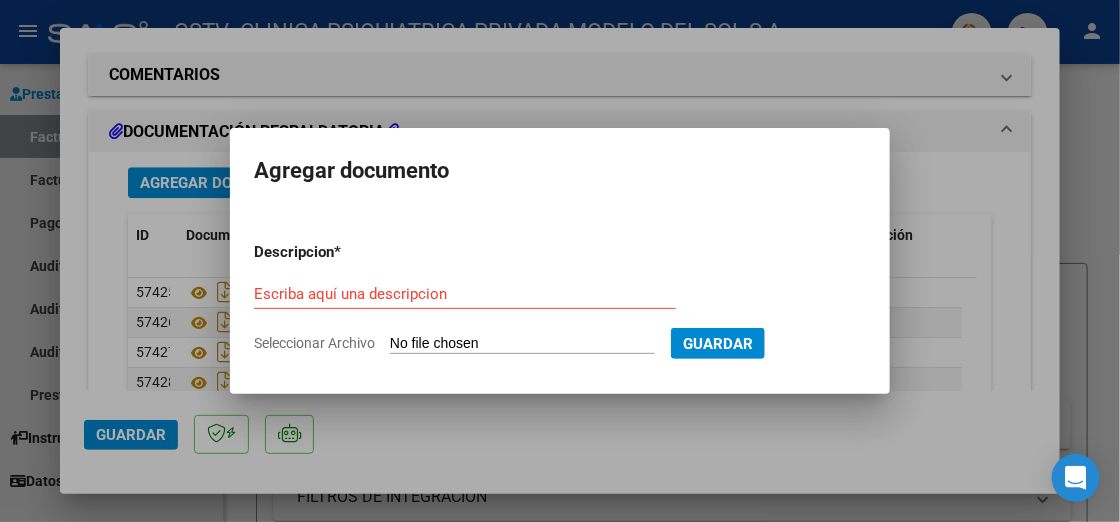 click on "Escriba aquí una descripcion" at bounding box center [465, 294] 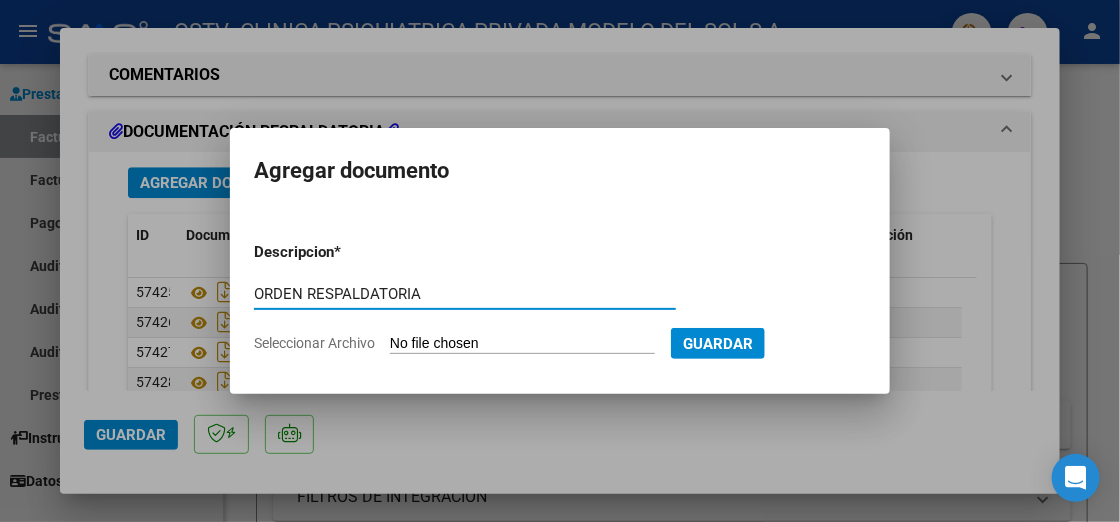 type on "ORDEN RESPALDATORIA" 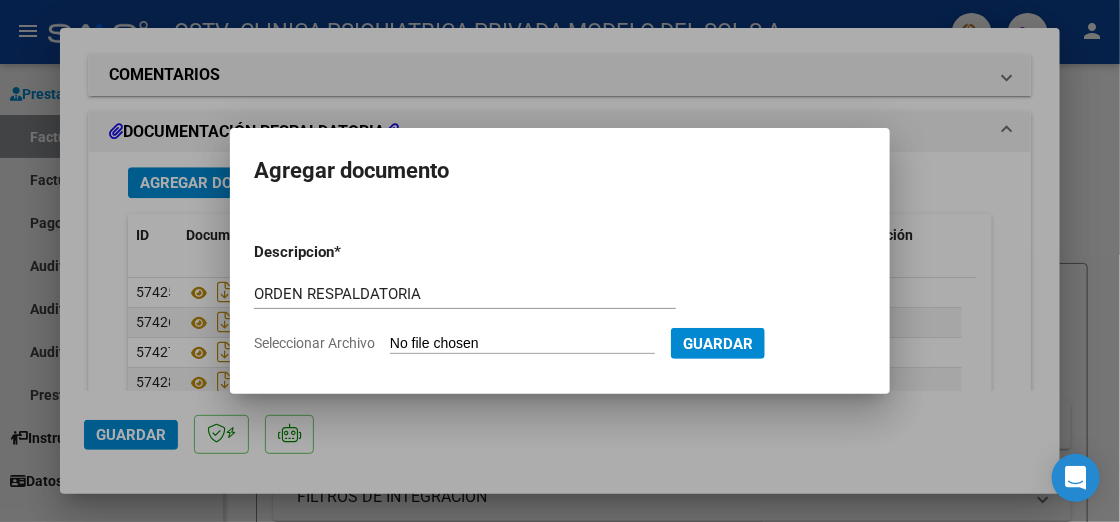 type on "C:\fakepath\_000009.pdf" 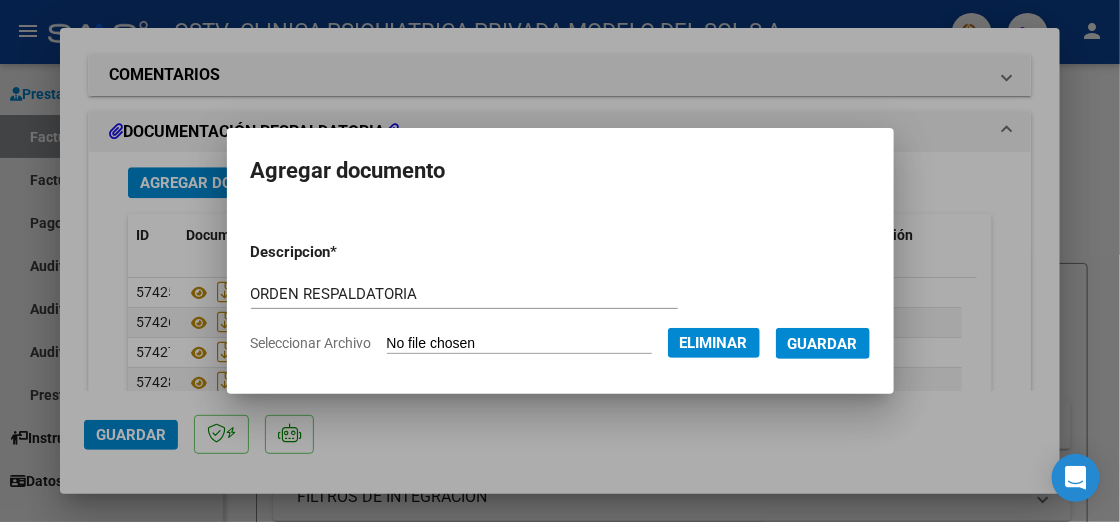 click on "Guardar" at bounding box center [823, 343] 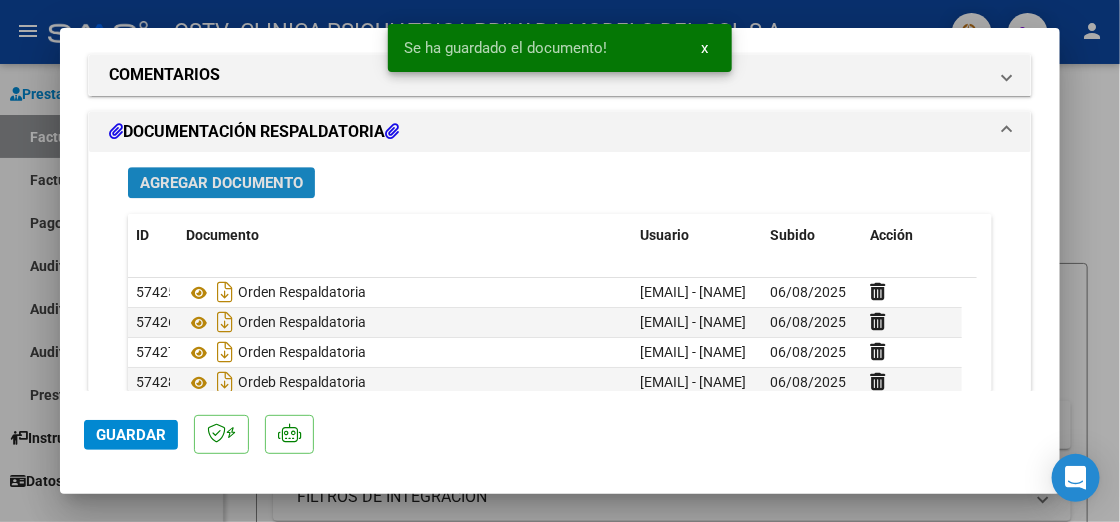 click on "Agregar Documento" at bounding box center (221, 182) 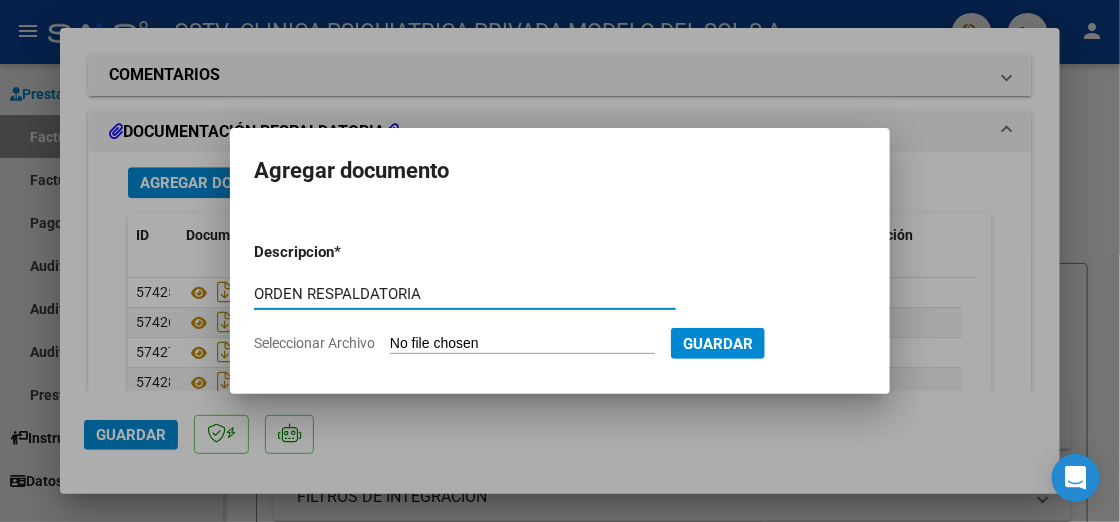 type on "ORDEN RESPALDATORIA" 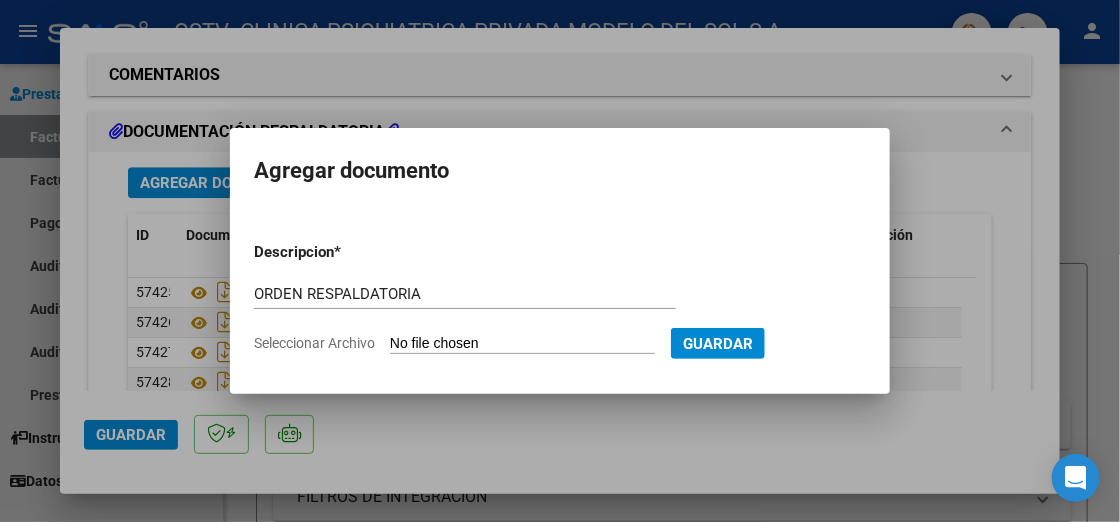 click at bounding box center [560, 261] 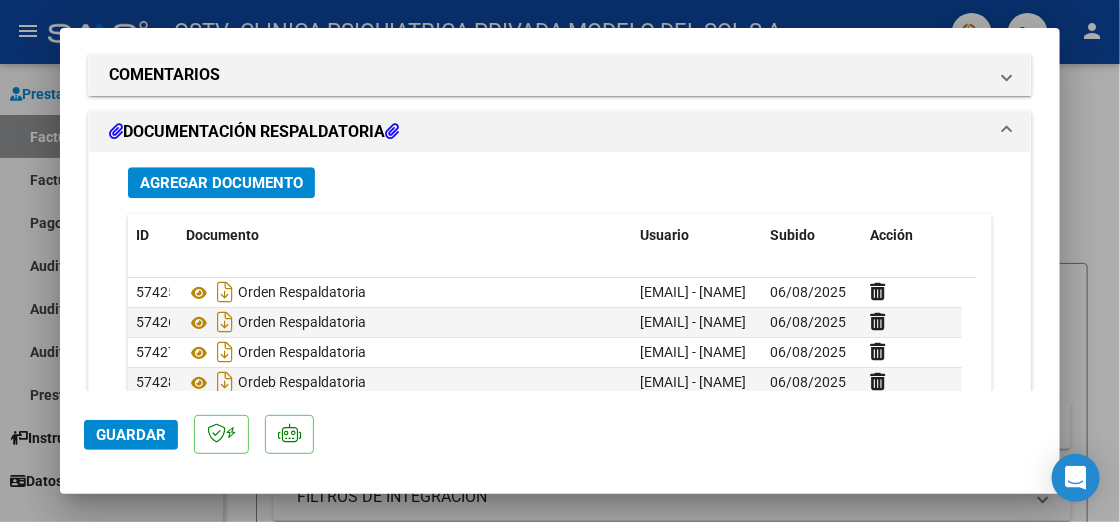 scroll, scrollTop: 60, scrollLeft: 0, axis: vertical 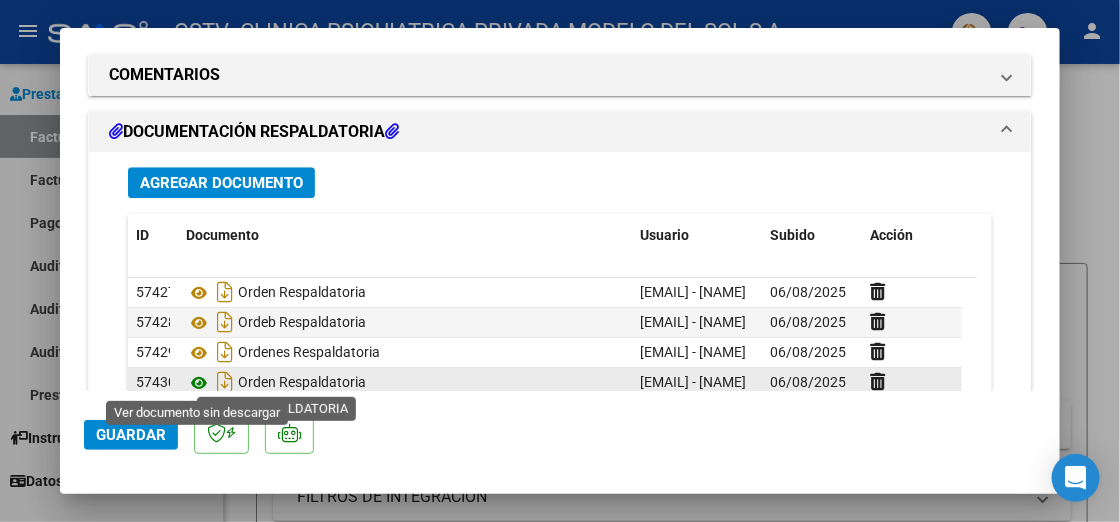 click 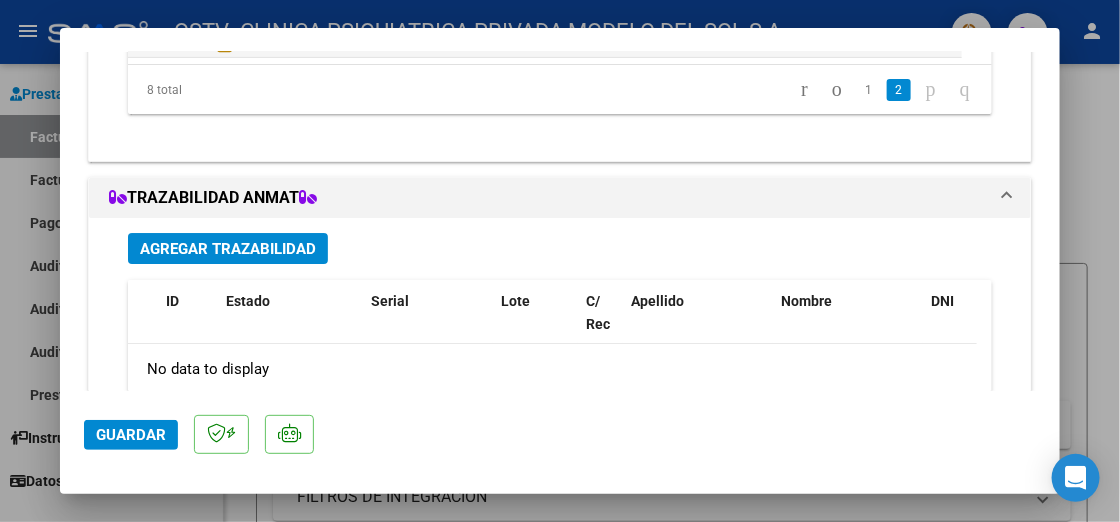 scroll, scrollTop: 1800, scrollLeft: 0, axis: vertical 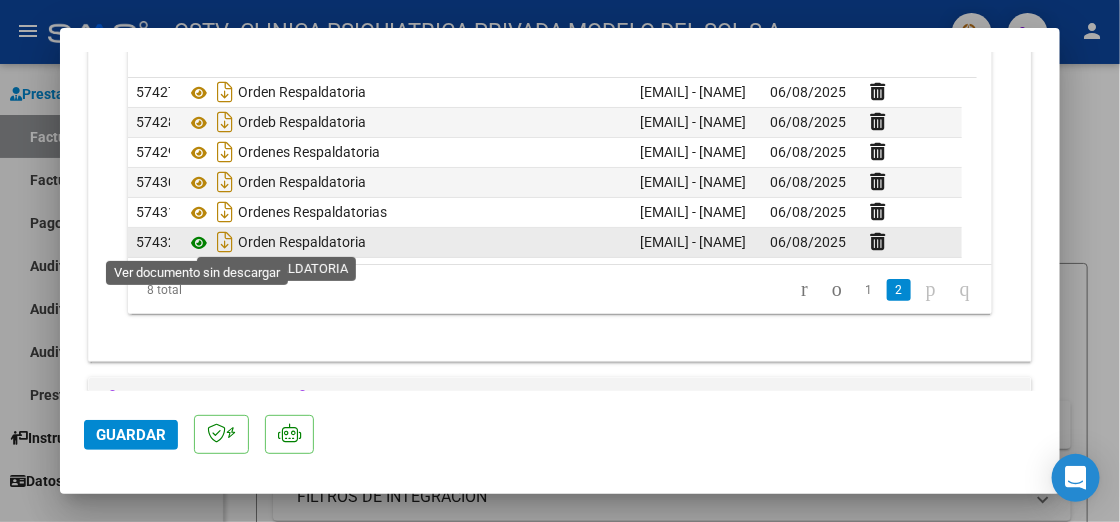 click 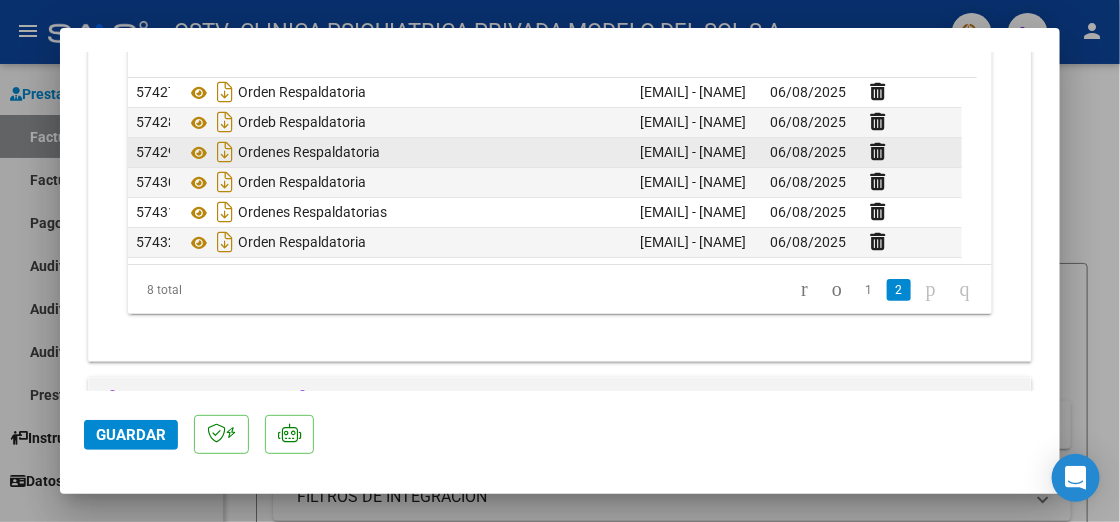 scroll, scrollTop: 0, scrollLeft: 0, axis: both 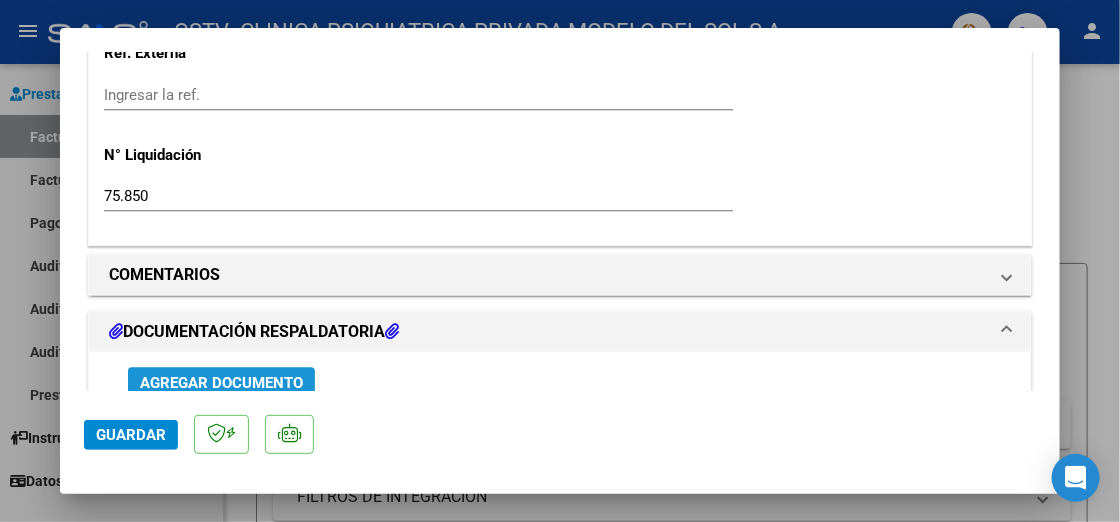 click on "Agregar Documento" at bounding box center [221, 382] 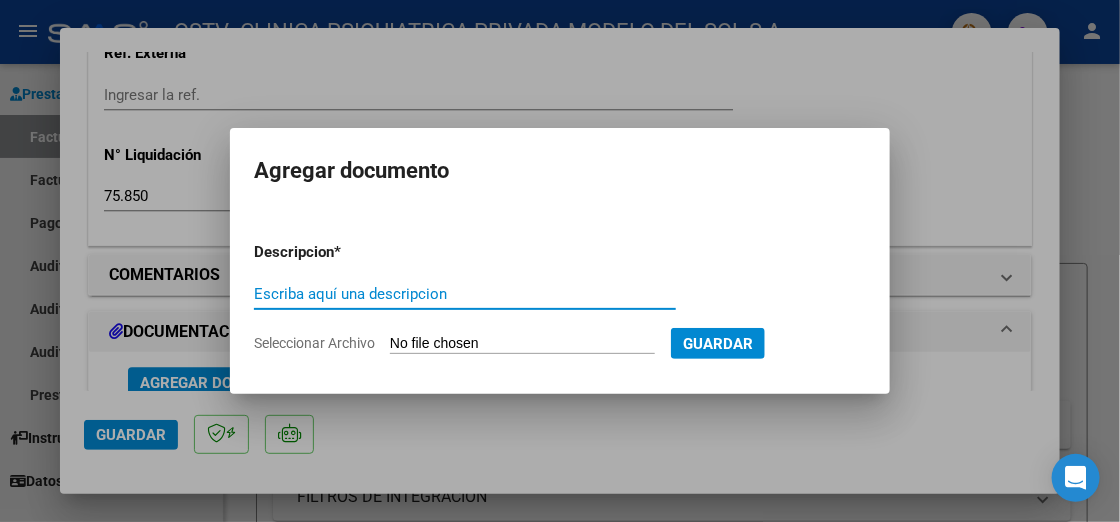 click on "Descripcion  *   Escriba aquí una descripcion  Seleccionar Archivo Guardar" at bounding box center [560, 297] 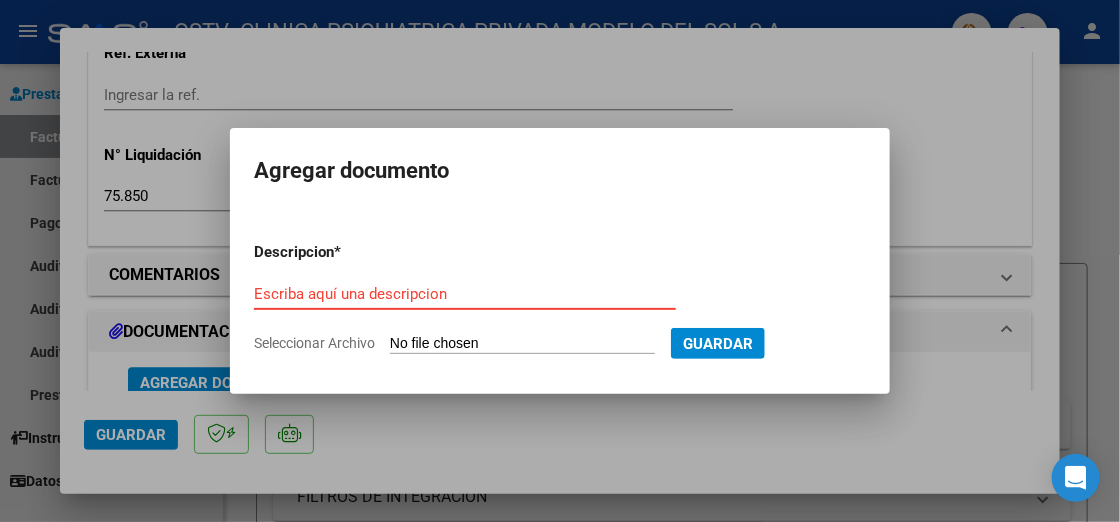 click on "Escriba aquí una descripcion" at bounding box center [465, 294] 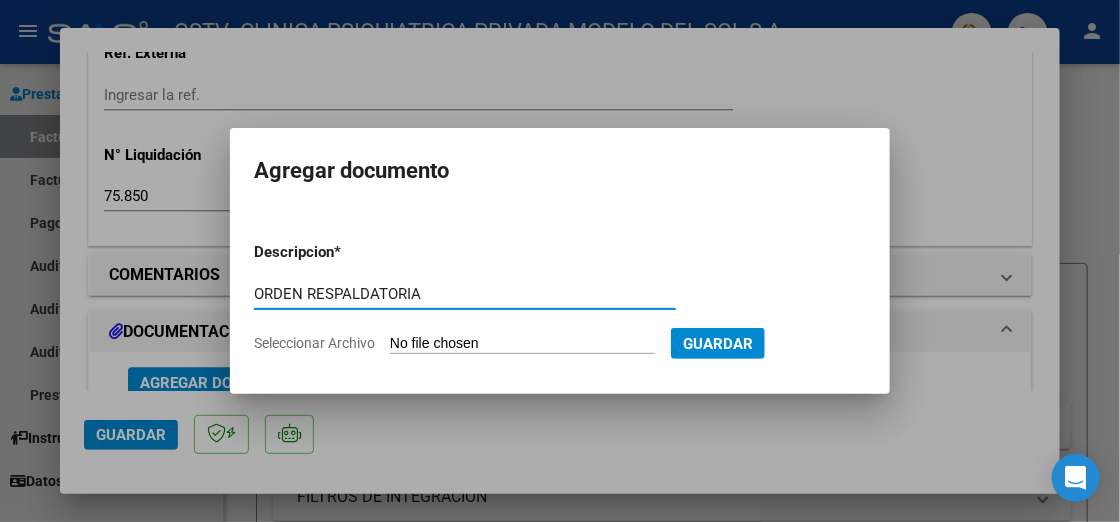 type on "ORDEN RESPALDATORIA" 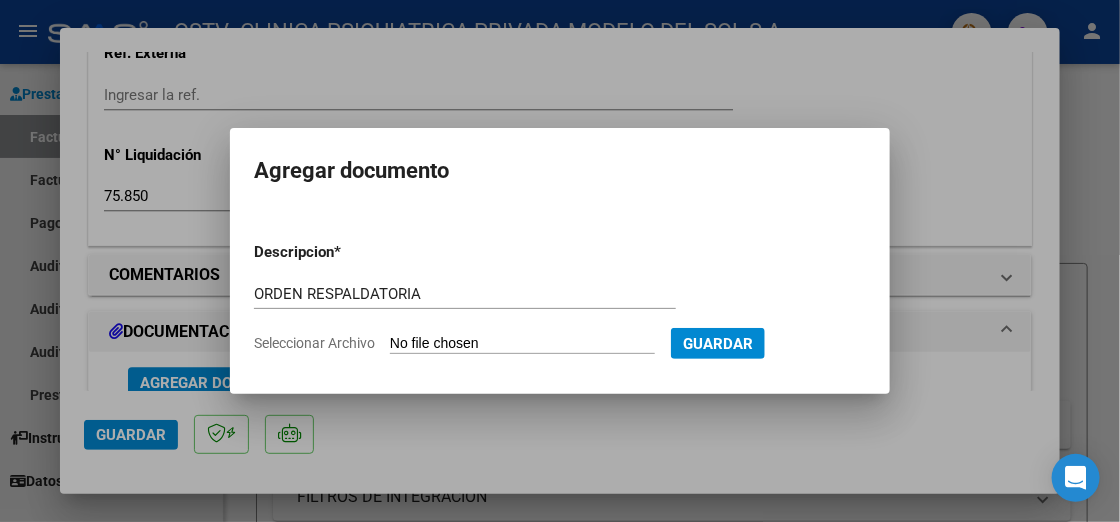 type on "C:\fakepath\_000010.pdf" 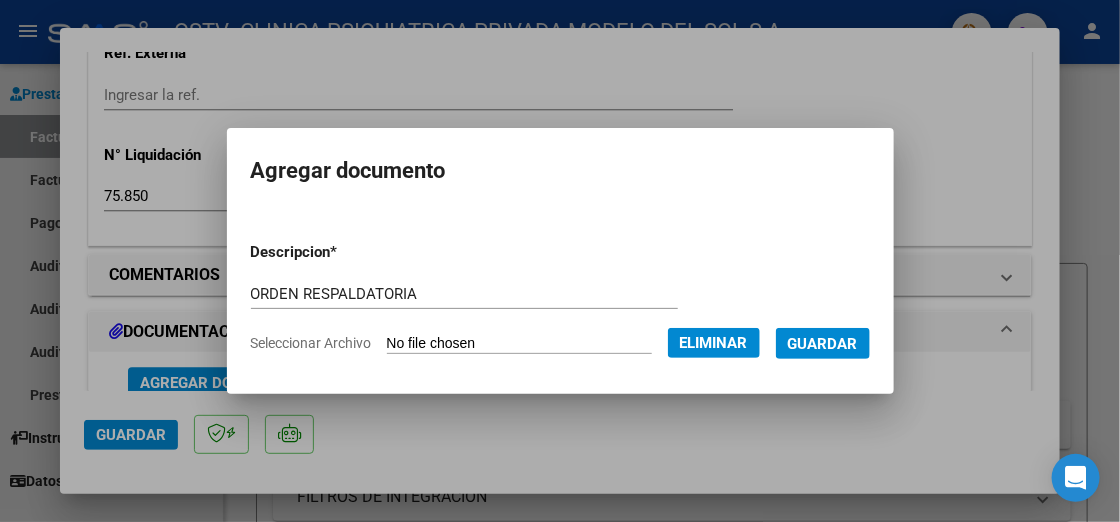 drag, startPoint x: 777, startPoint y: 359, endPoint x: 785, endPoint y: 334, distance: 26.24881 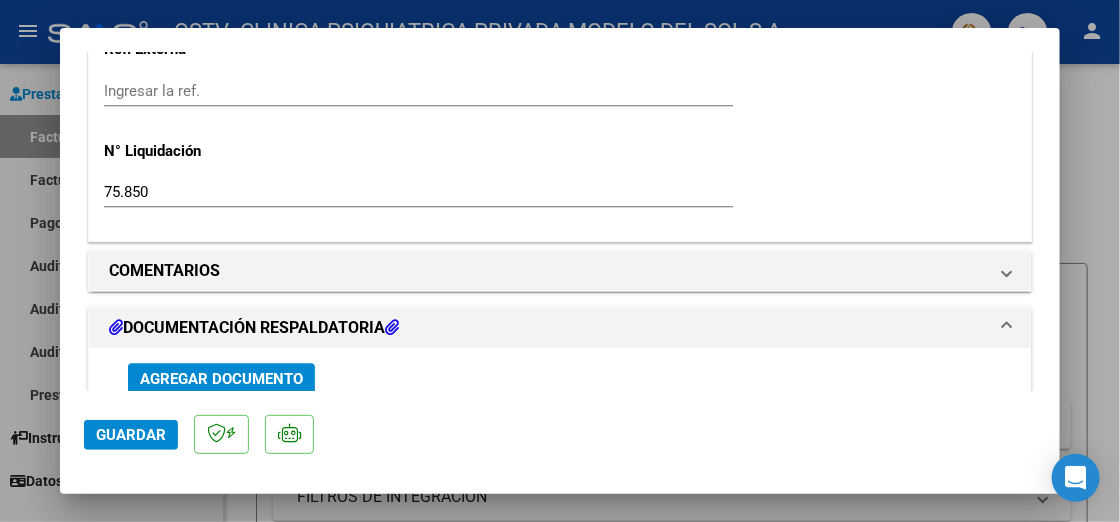 scroll, scrollTop: 1704, scrollLeft: 0, axis: vertical 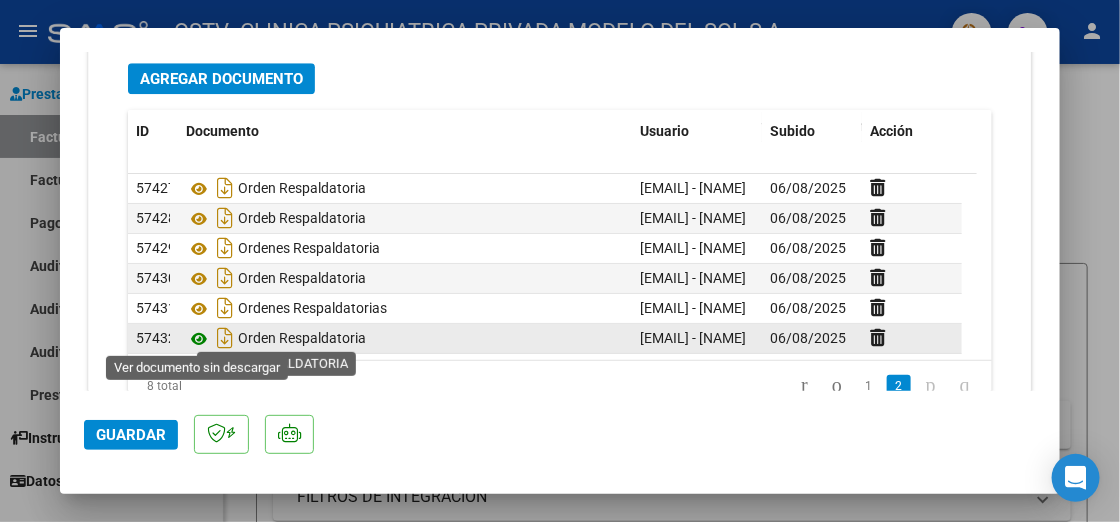 click 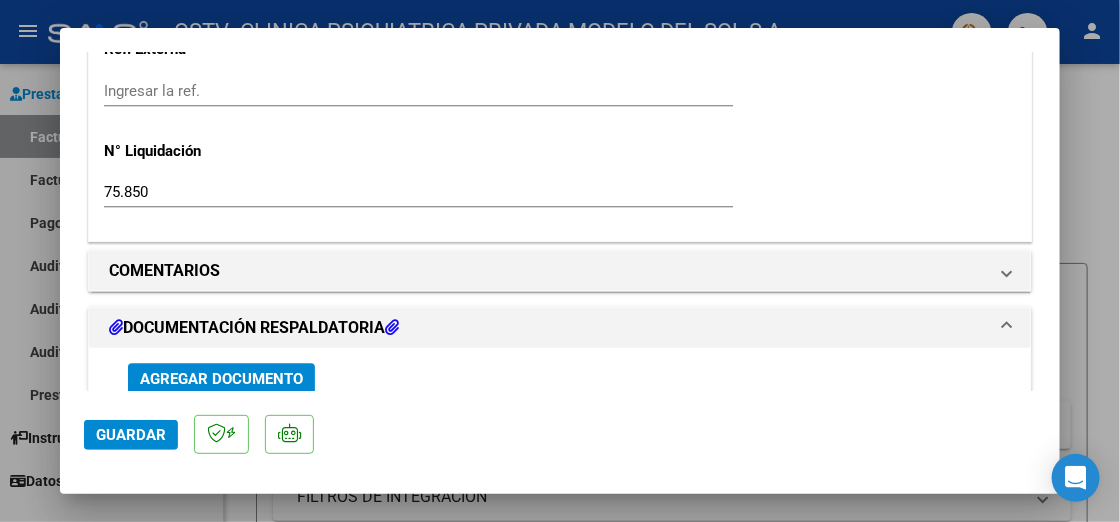scroll, scrollTop: 1504, scrollLeft: 0, axis: vertical 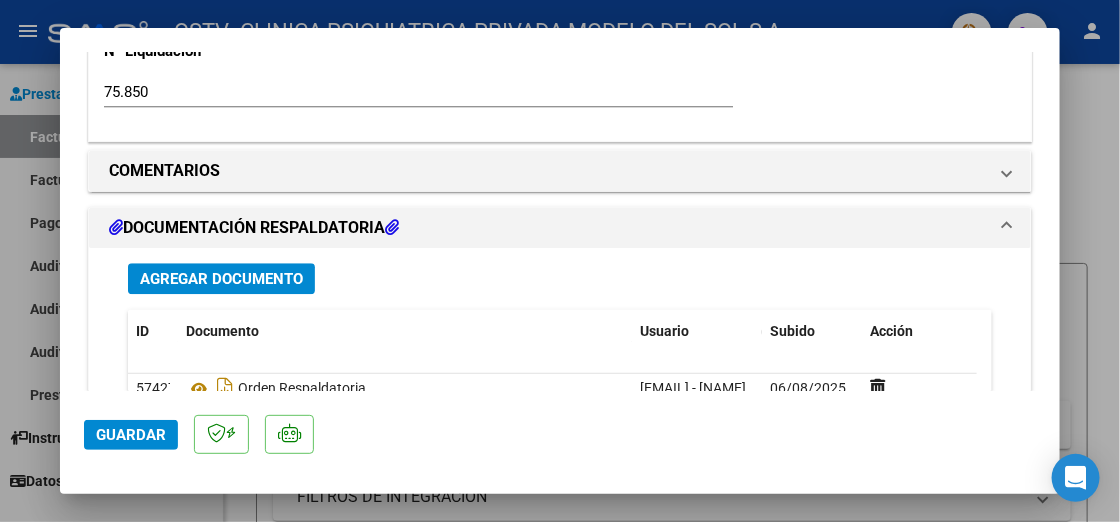 click on "Agregar Documento" at bounding box center (221, 279) 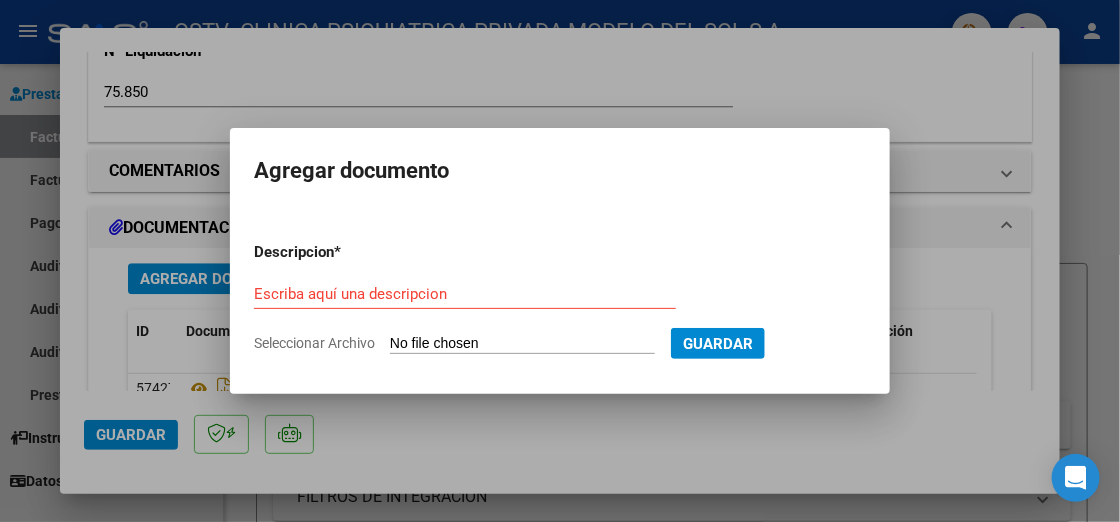 click on "Escriba aquí una descripcion" at bounding box center [465, 294] 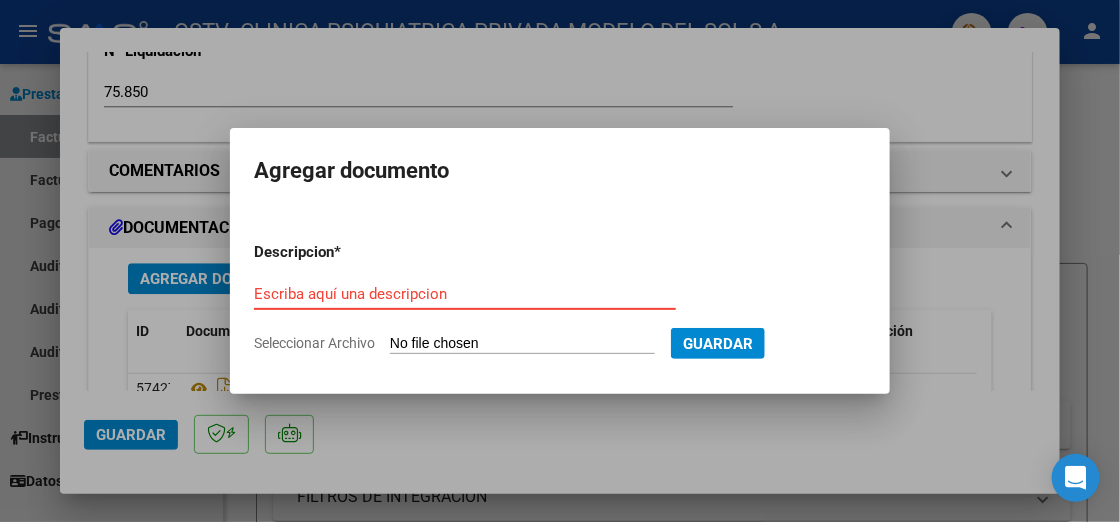 click on "Escriba aquí una descripcion" at bounding box center (465, 294) 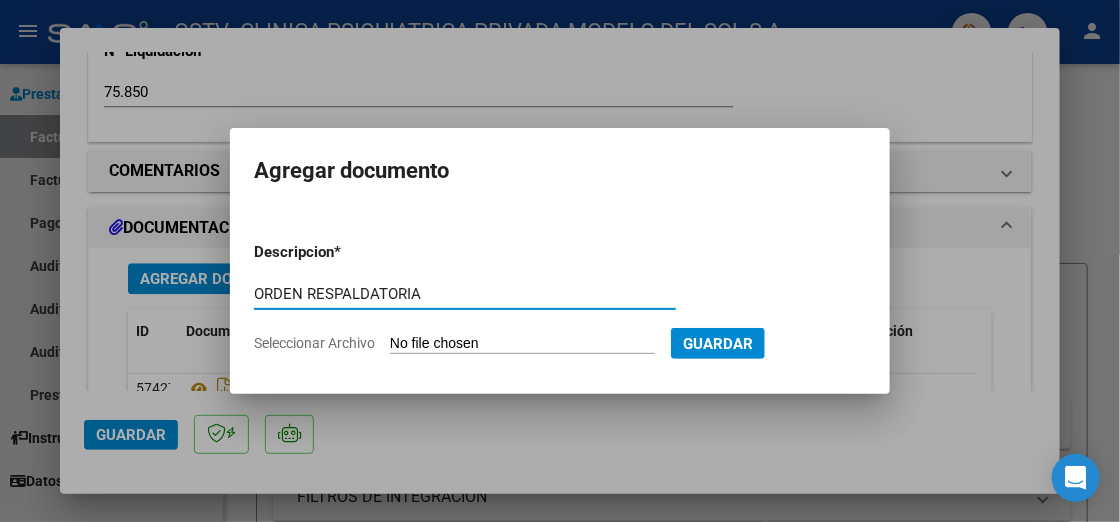 type on "ORDEN RESPALDATORIA" 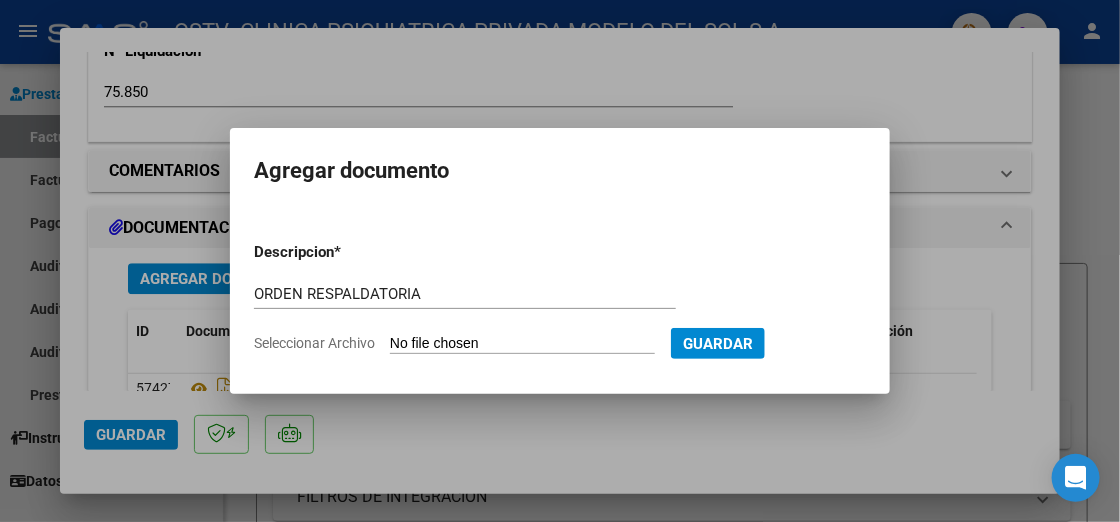 type on "C:\fakepath\_000010.pdf" 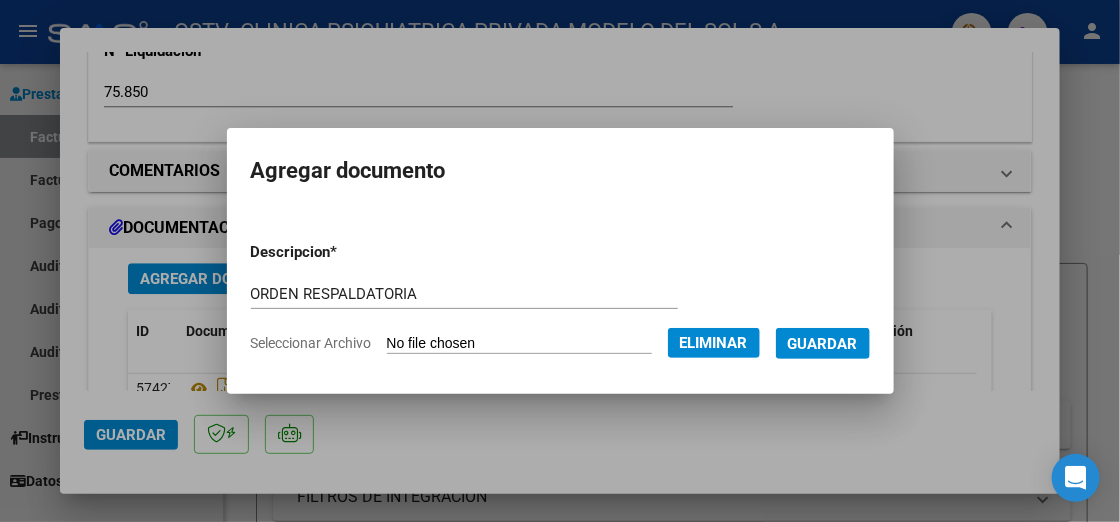click on "Descripcion  *   ORDEN RESPALDATORIA Escriba aquí una descripcion  Seleccionar Archivo Eliminar Guardar" at bounding box center [560, 297] 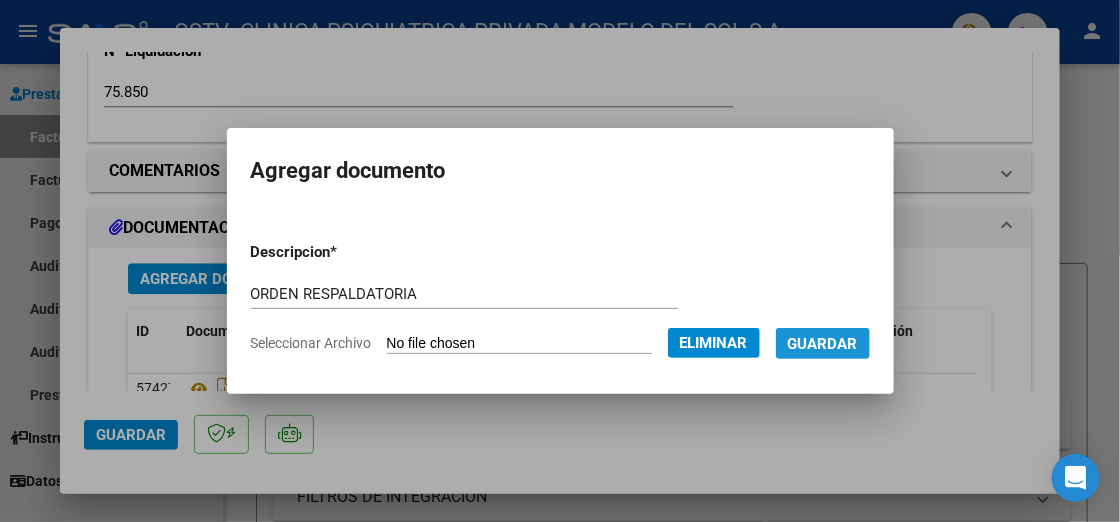 click on "Guardar" at bounding box center [823, 344] 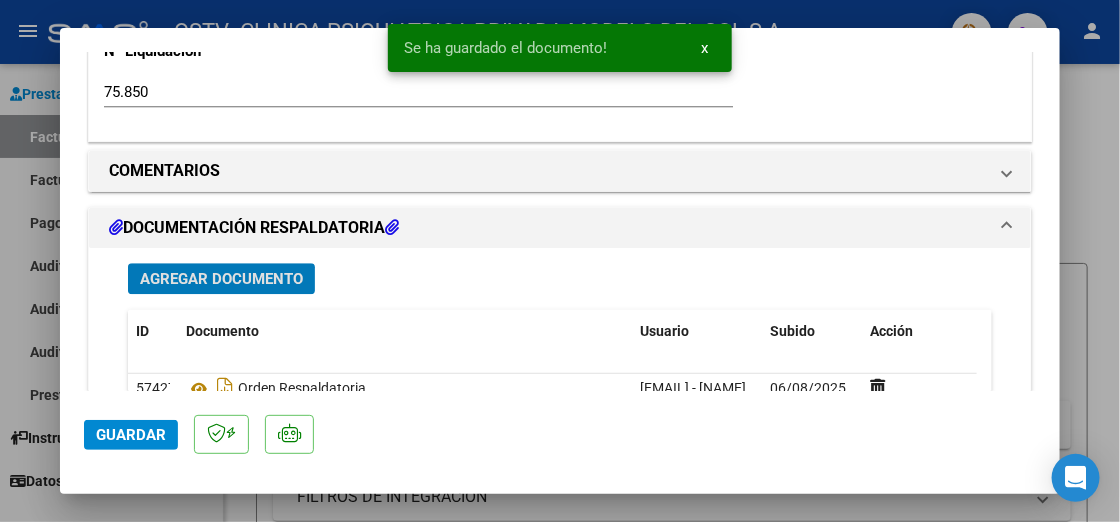 click on "Agregar Documento" at bounding box center [221, 278] 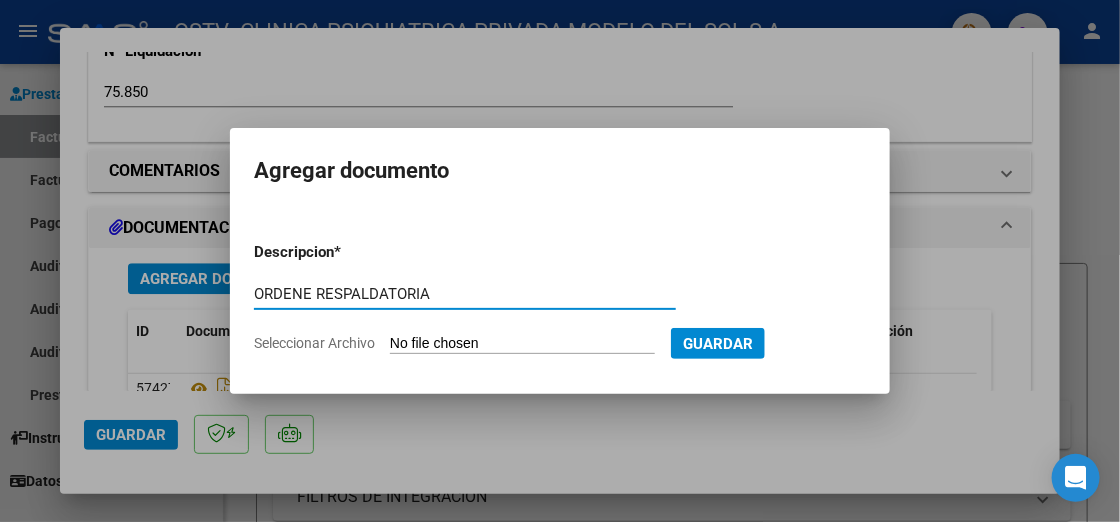 type on "ORDENE RESPALDATORIA" 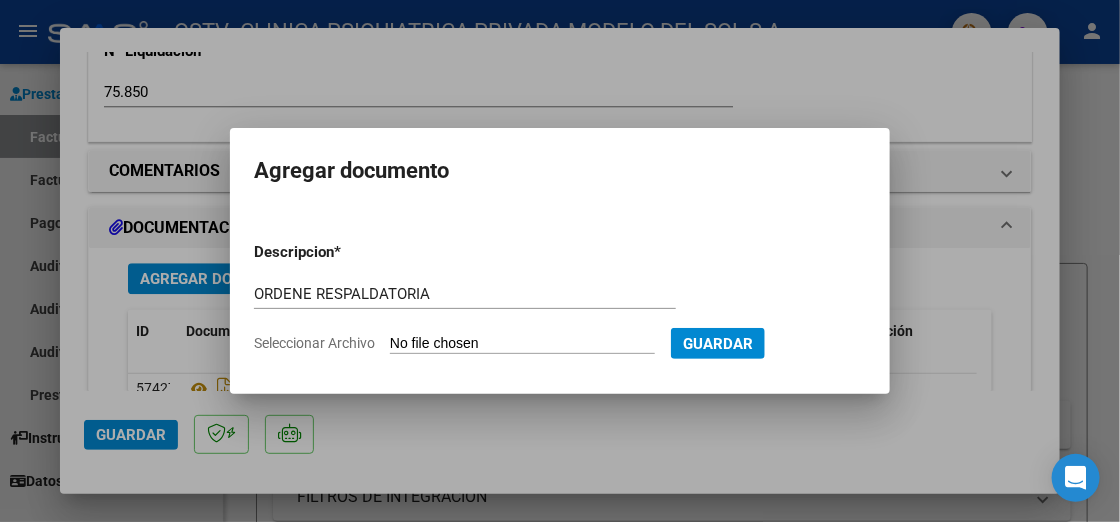 click on "Seleccionar Archivo" at bounding box center (522, 344) 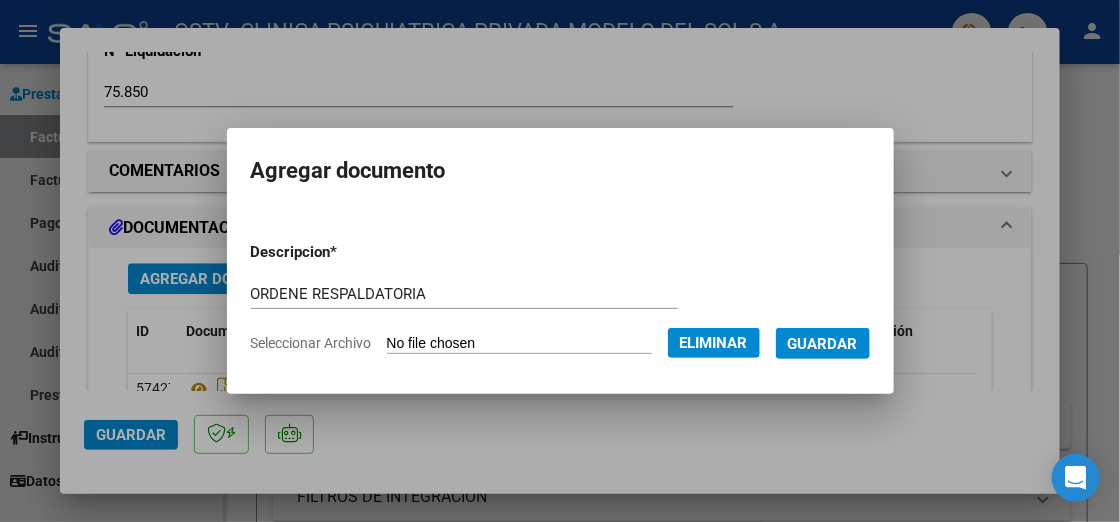 click on "Guardar" at bounding box center [823, 344] 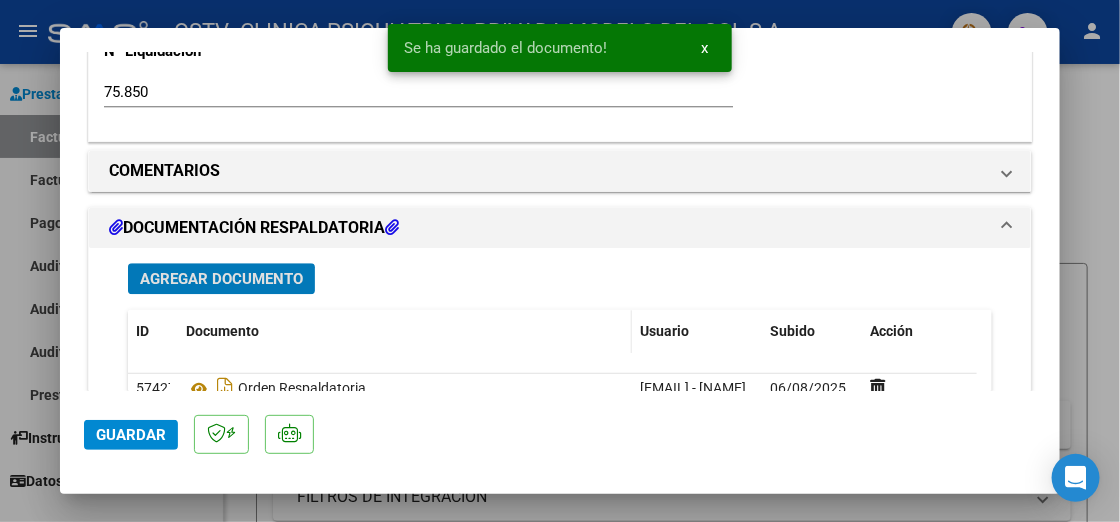 scroll, scrollTop: 2104, scrollLeft: 0, axis: vertical 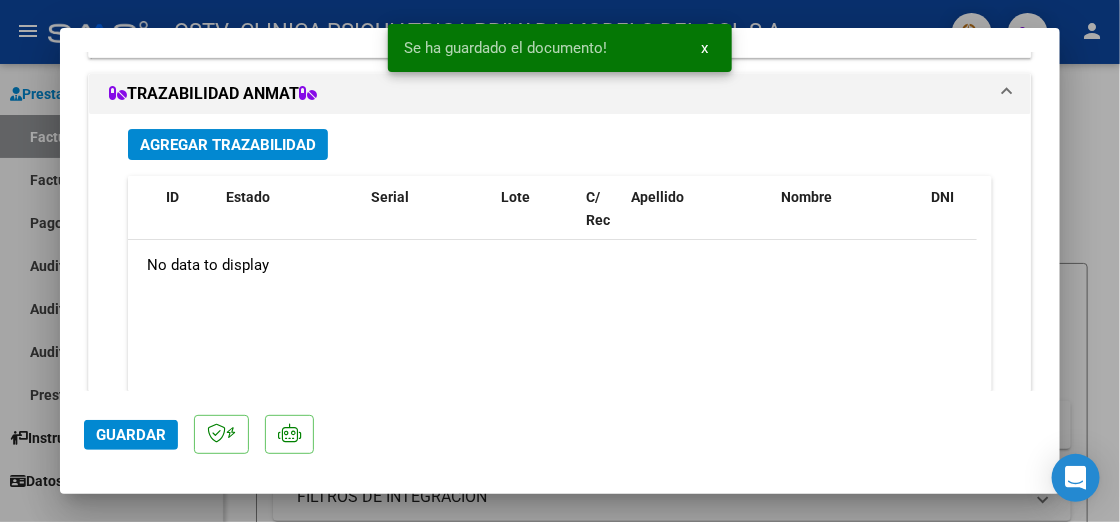 click on "Guardar" 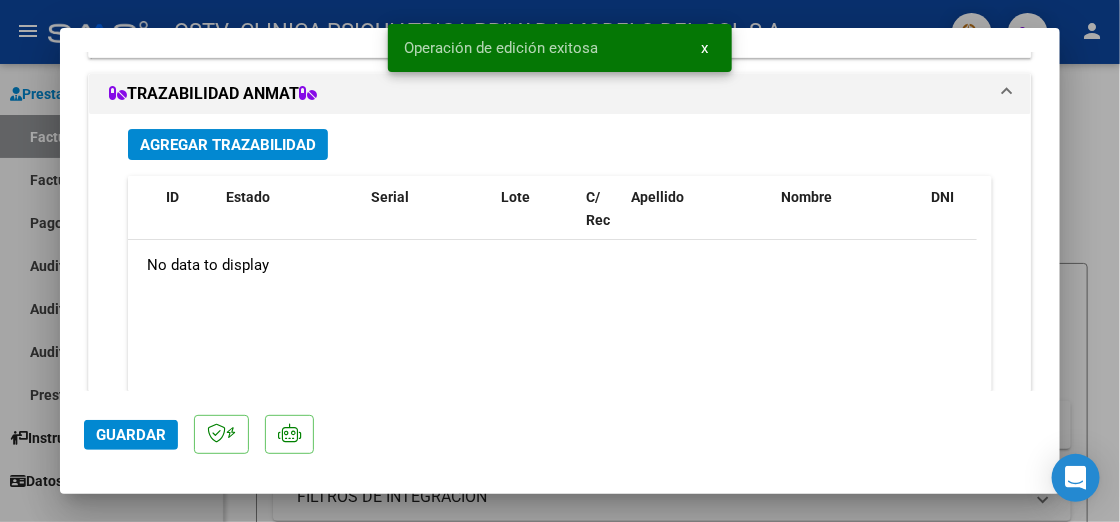 click on "Guardar" 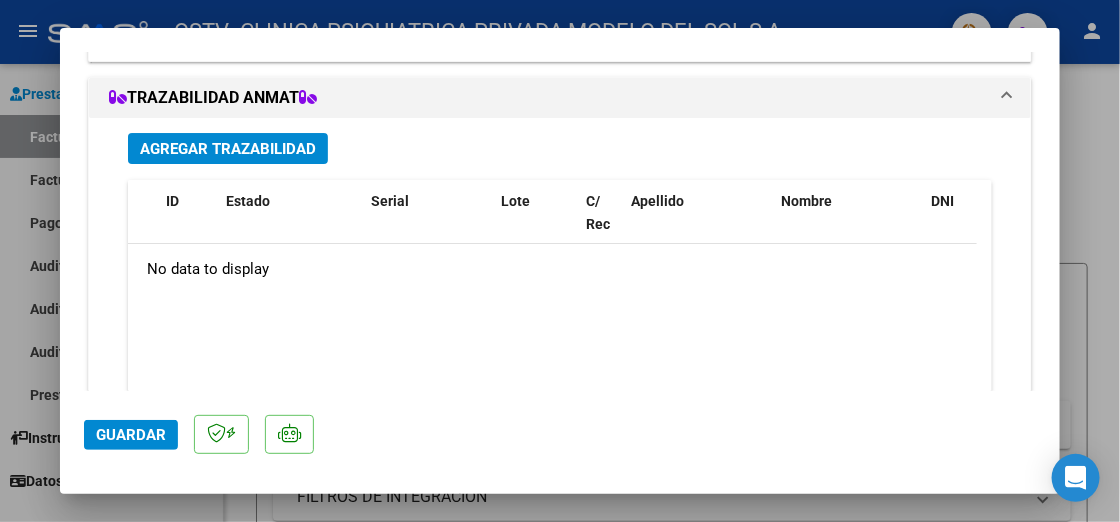 scroll, scrollTop: 2248, scrollLeft: 0, axis: vertical 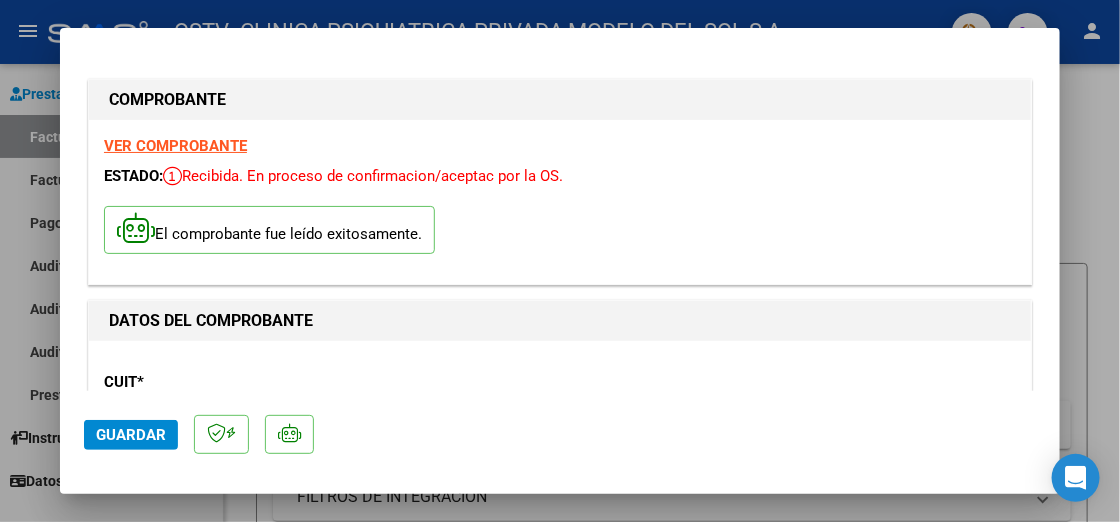 click at bounding box center [560, 261] 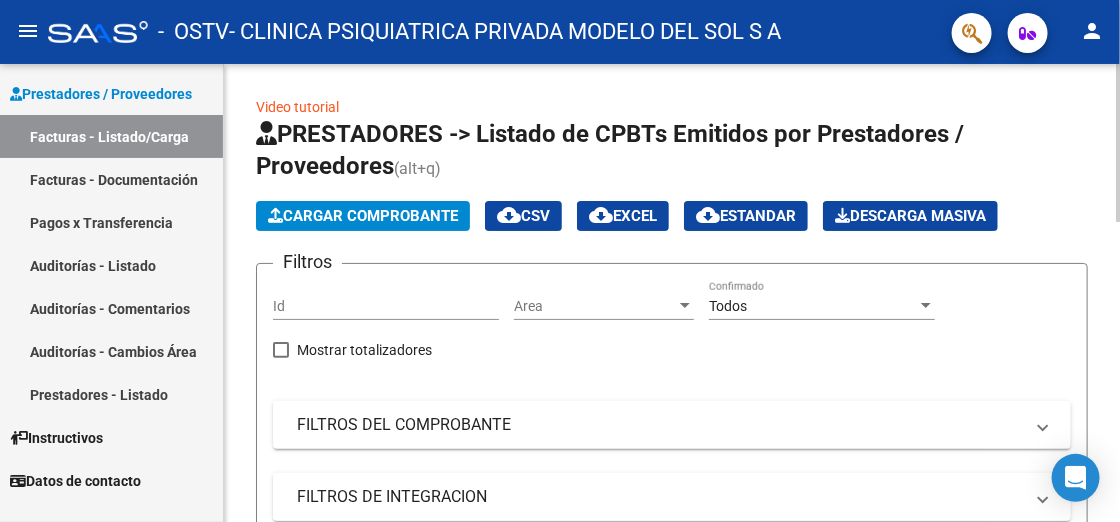 scroll, scrollTop: 500, scrollLeft: 0, axis: vertical 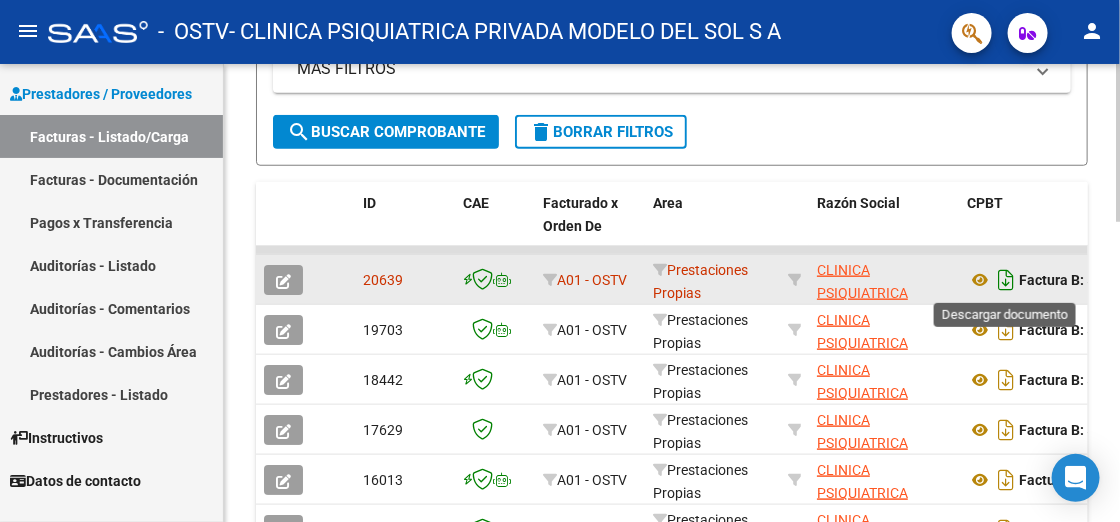 click 